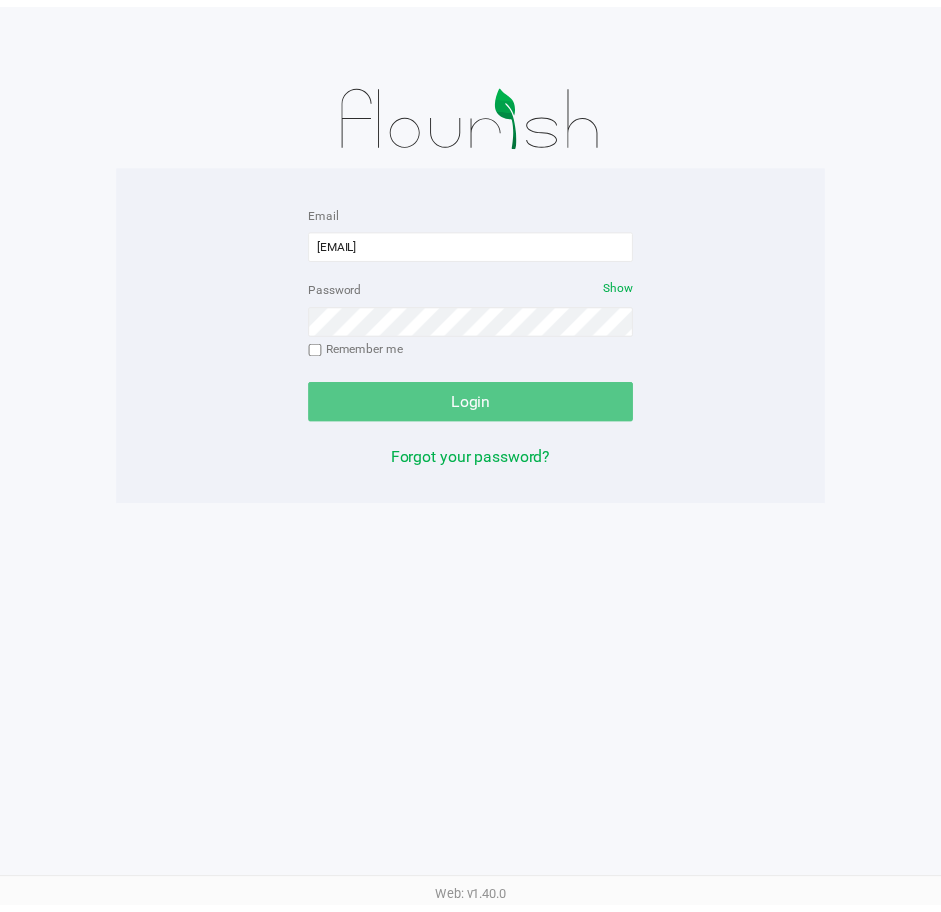 scroll, scrollTop: 0, scrollLeft: 0, axis: both 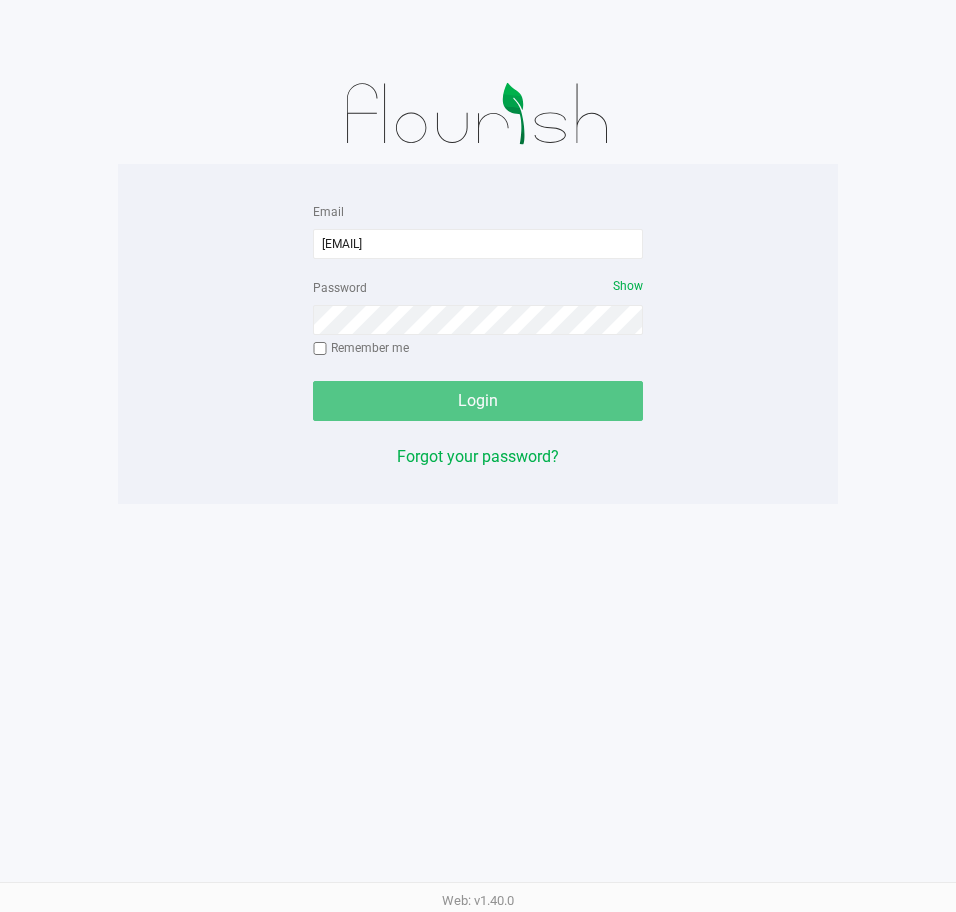 type on "[EMAIL]" 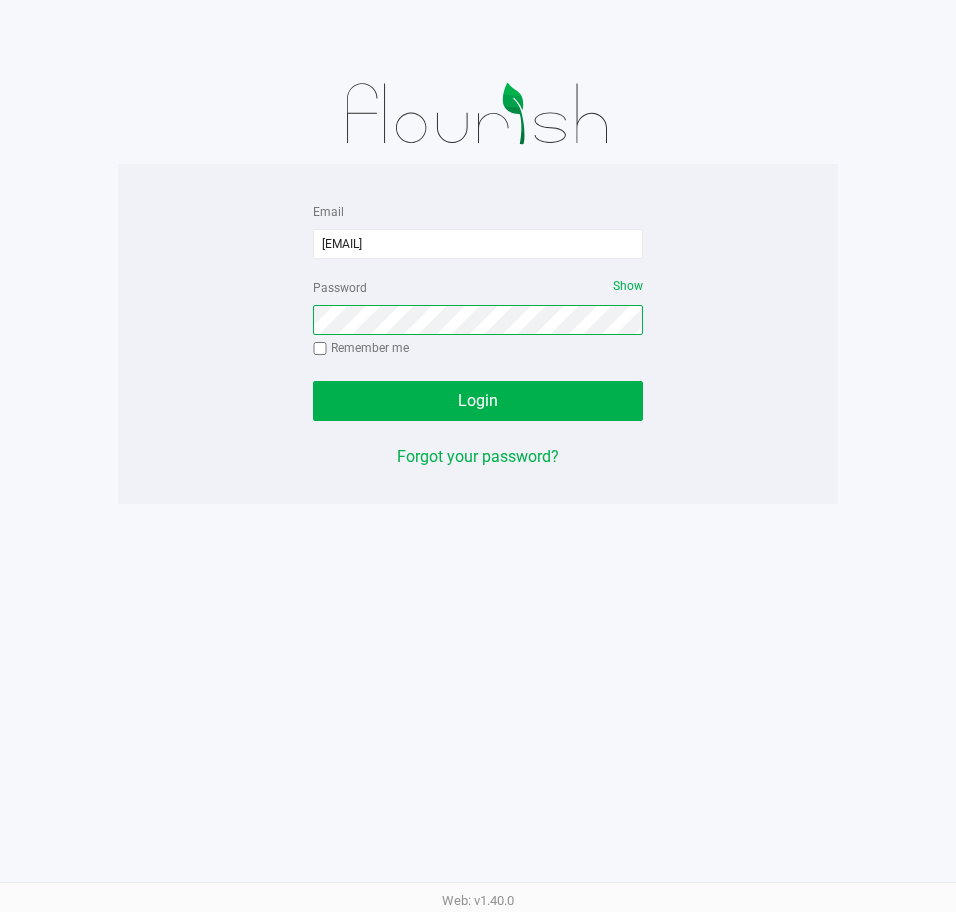 click on "Login" 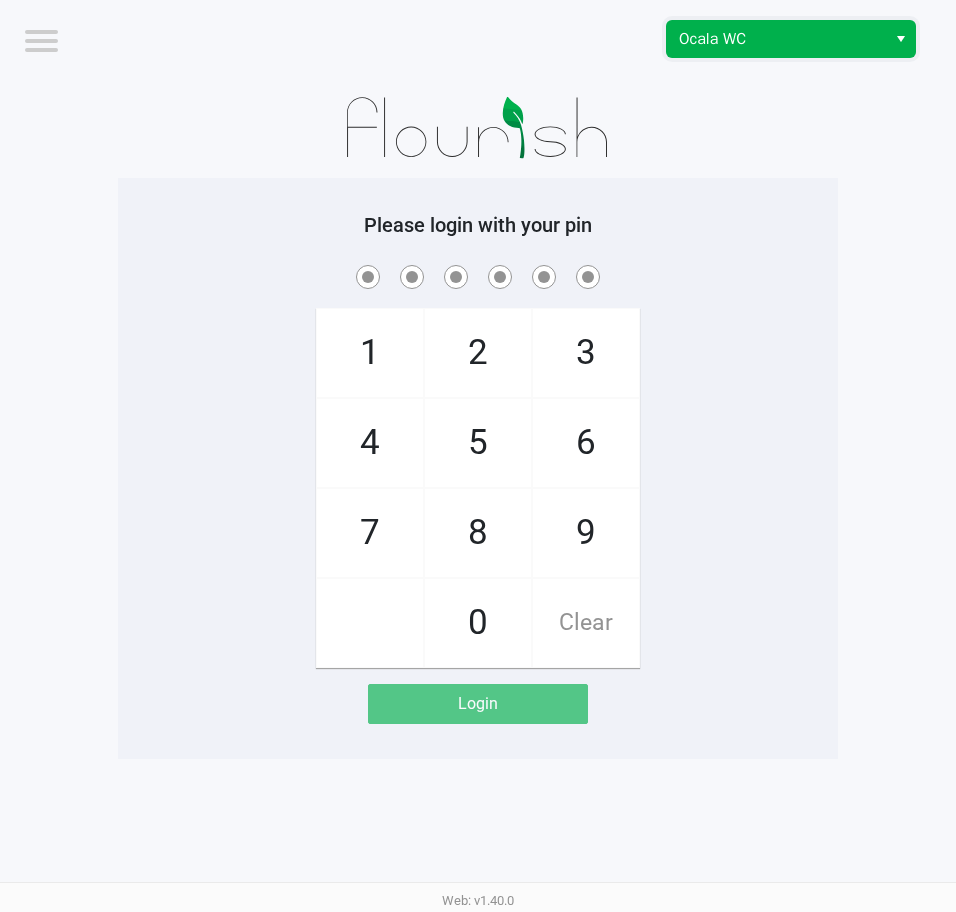 click on "Ocala WC" at bounding box center (776, 39) 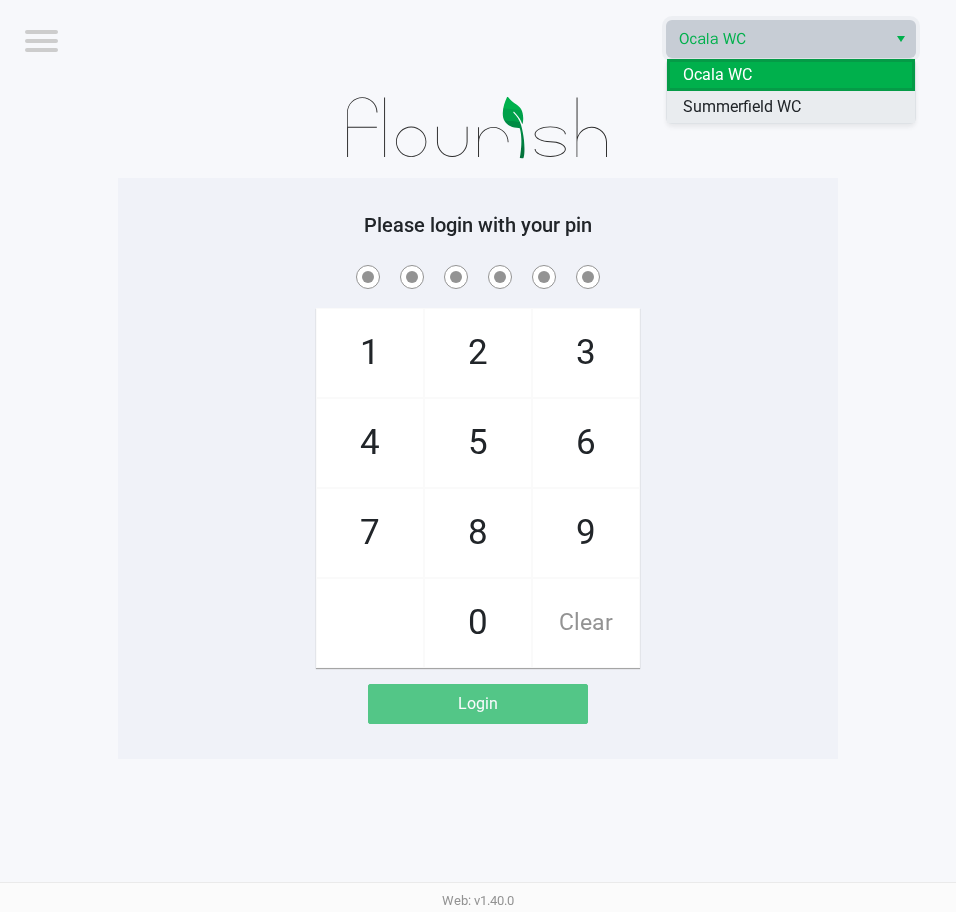 click on "Summerfield WC" at bounding box center (742, 107) 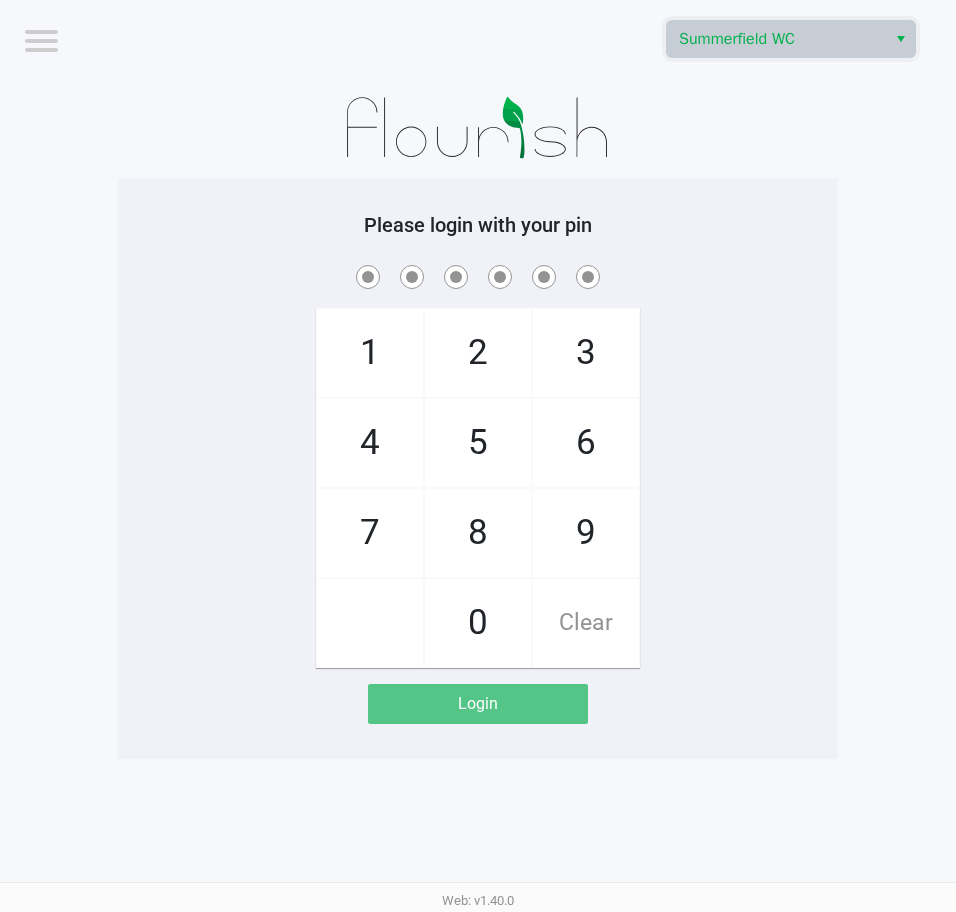 click 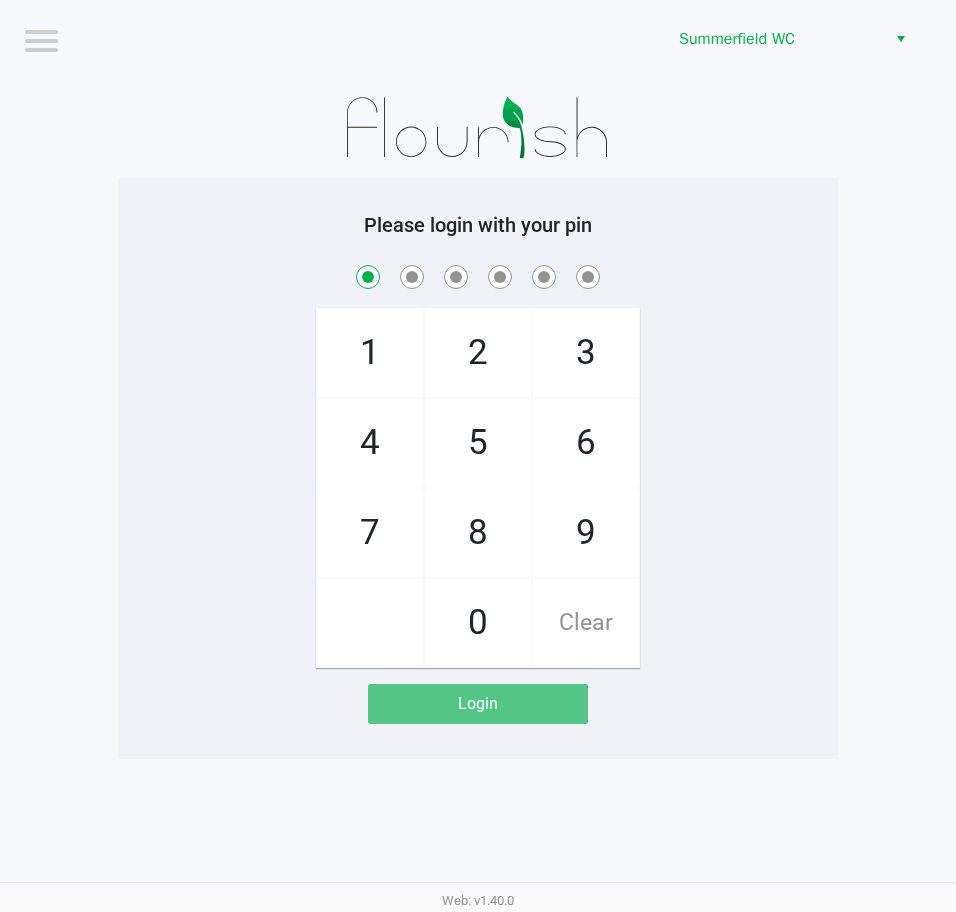 checkbox on "true" 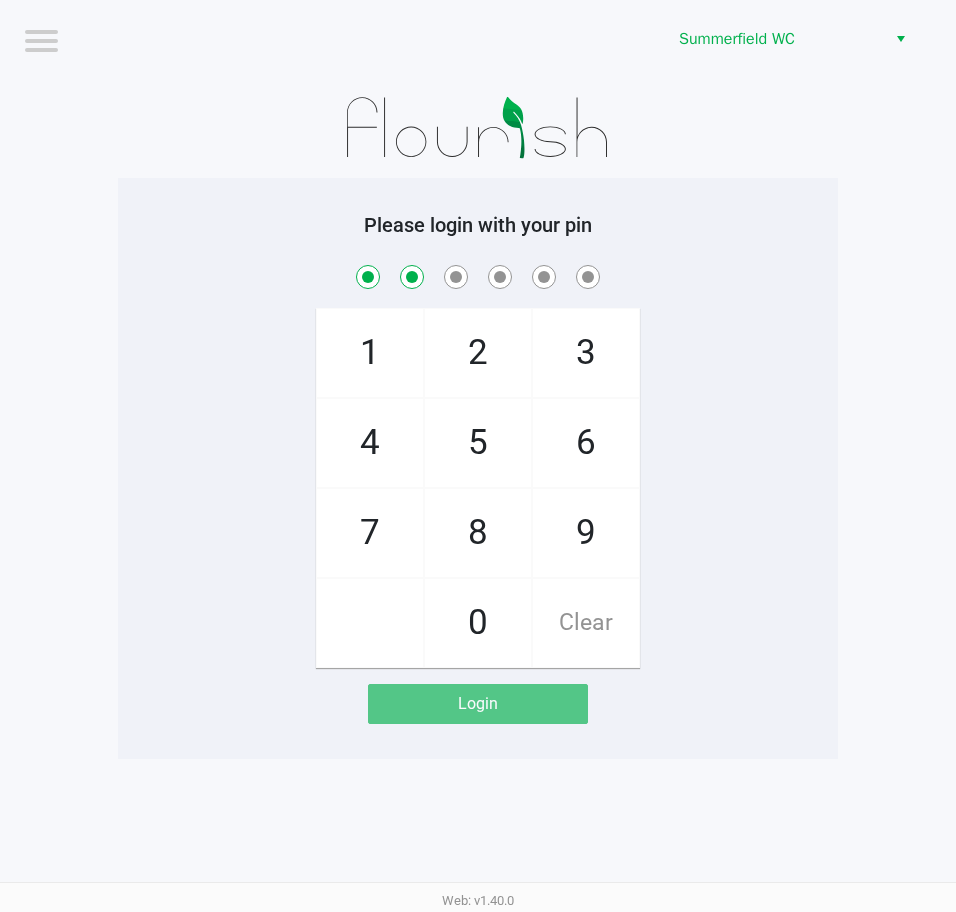 checkbox on "true" 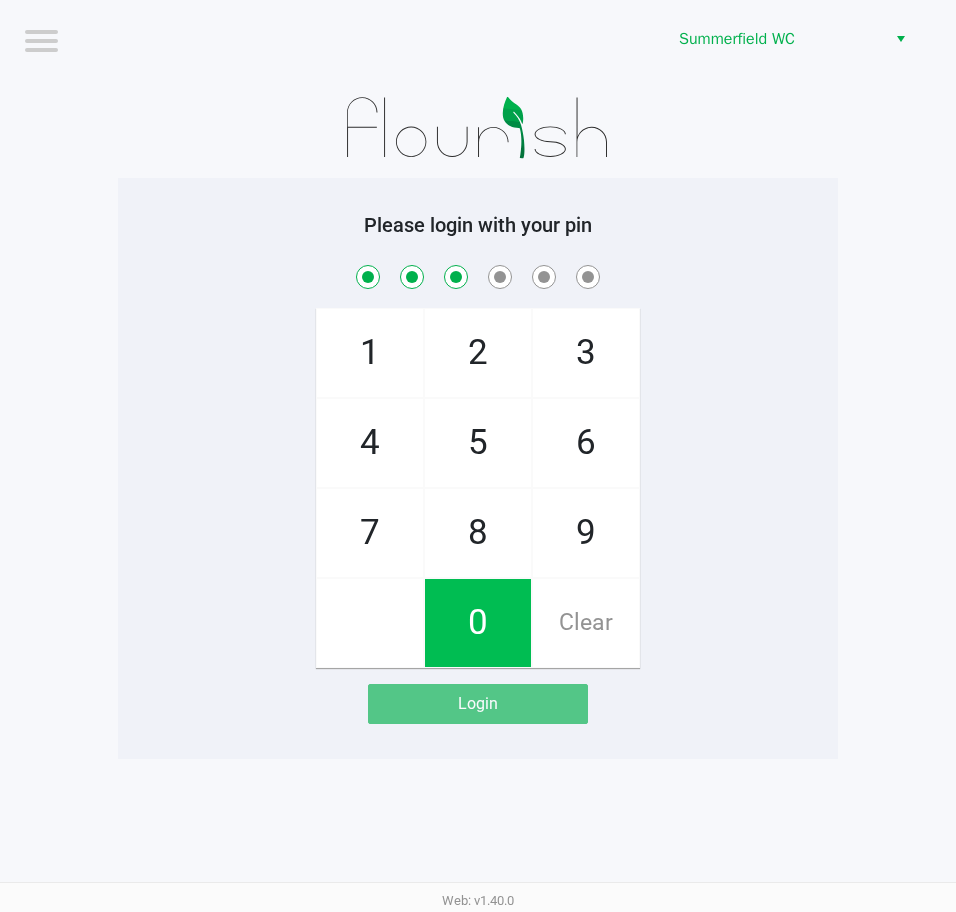 checkbox on "true" 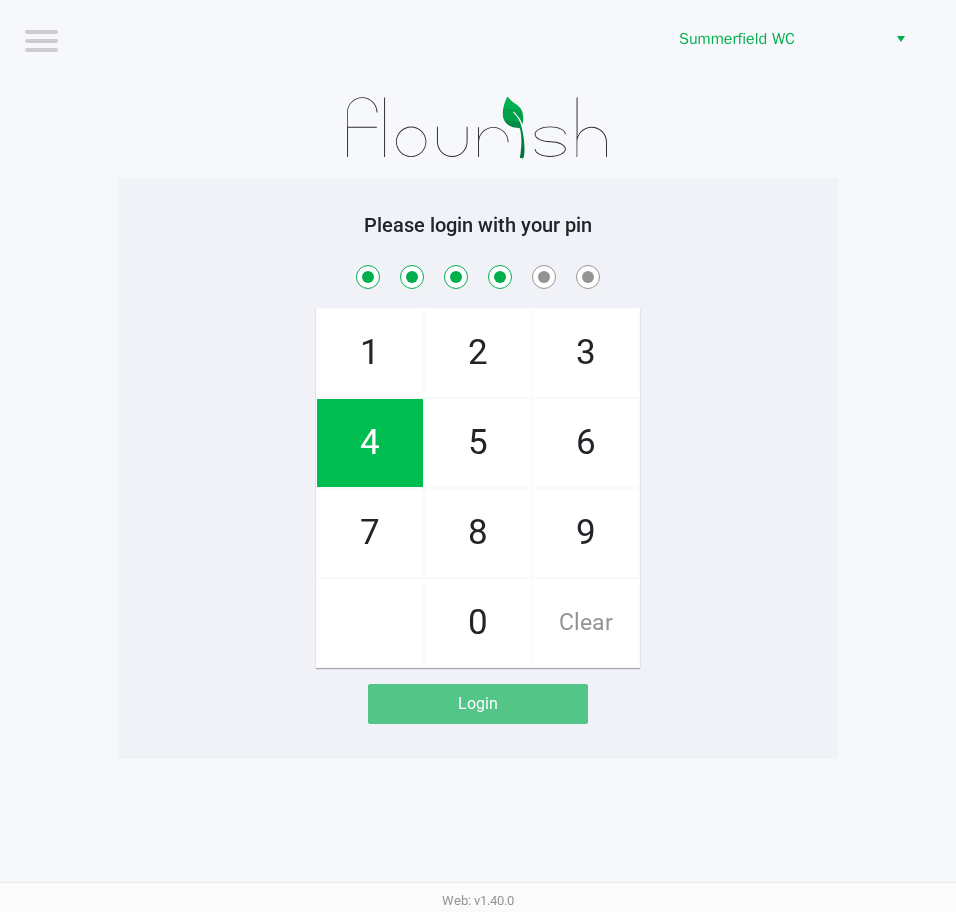 checkbox on "true" 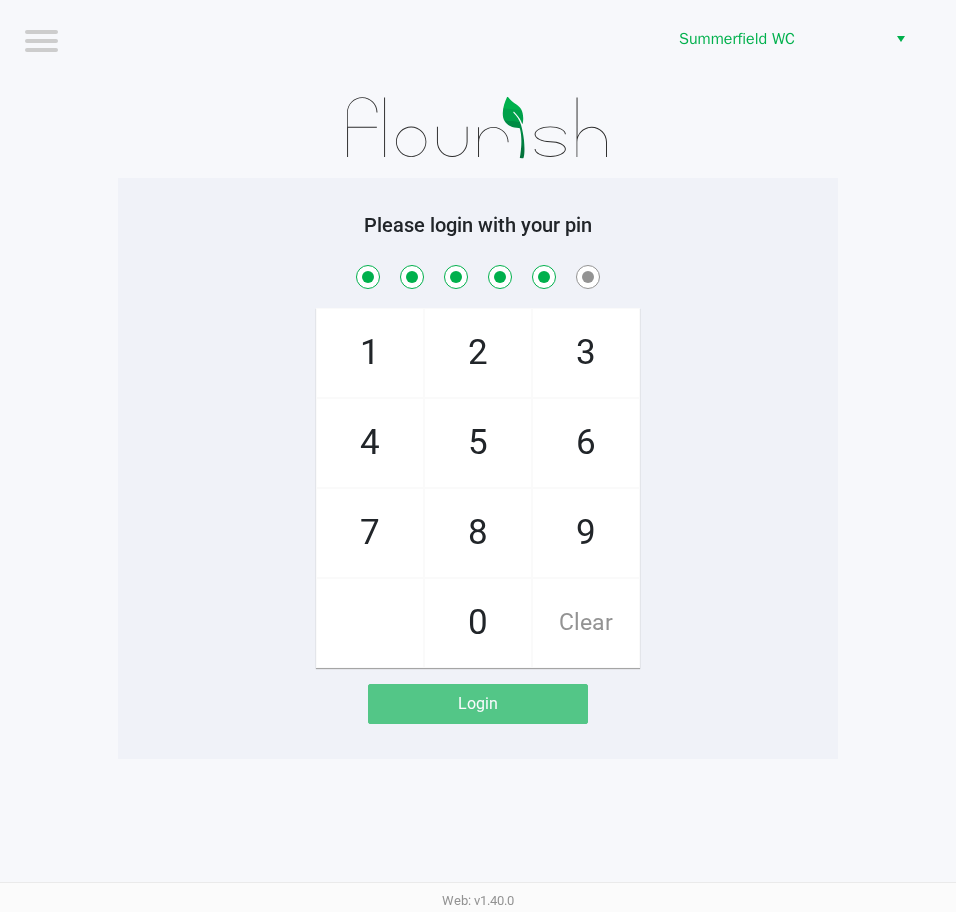 checkbox on "true" 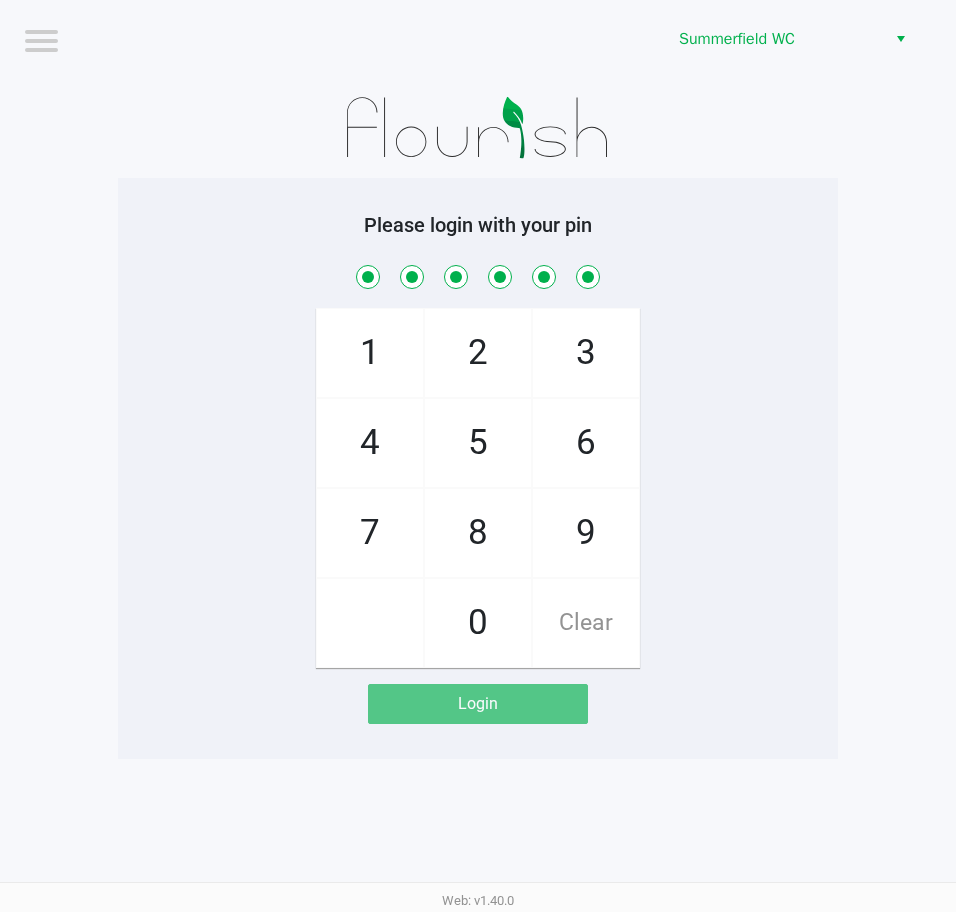 checkbox on "true" 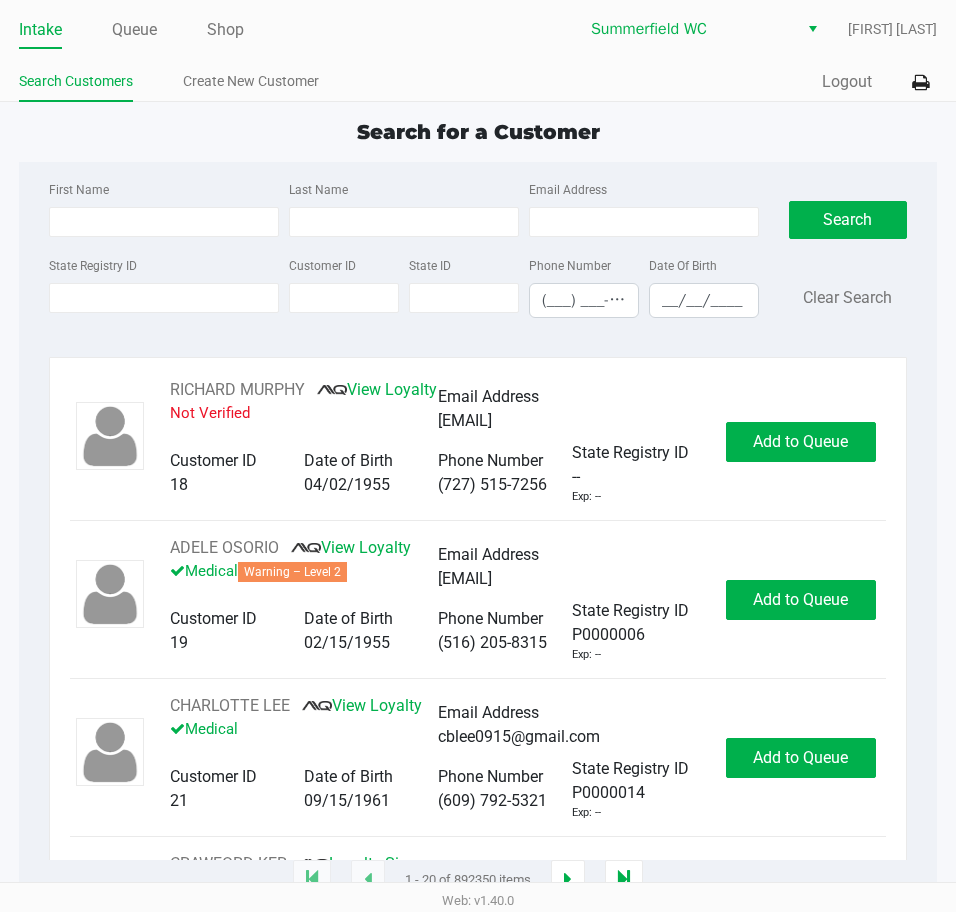 click on "Search for a Customer" 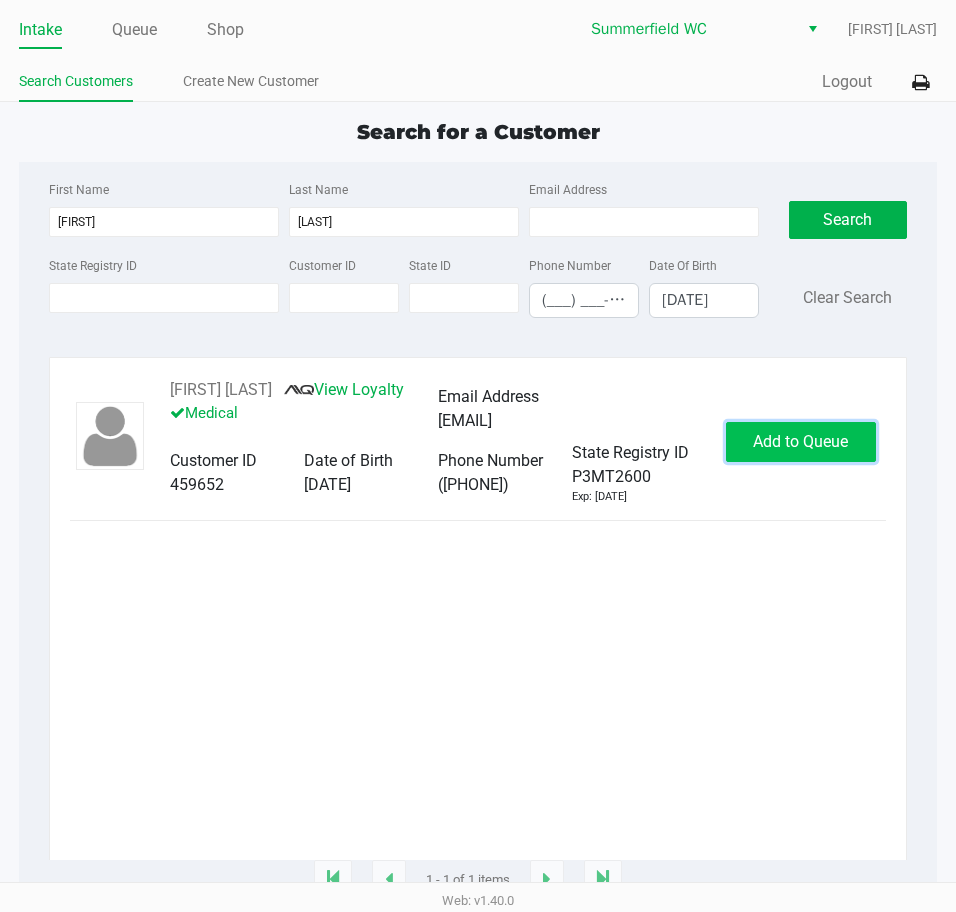 click on "Add to Queue" 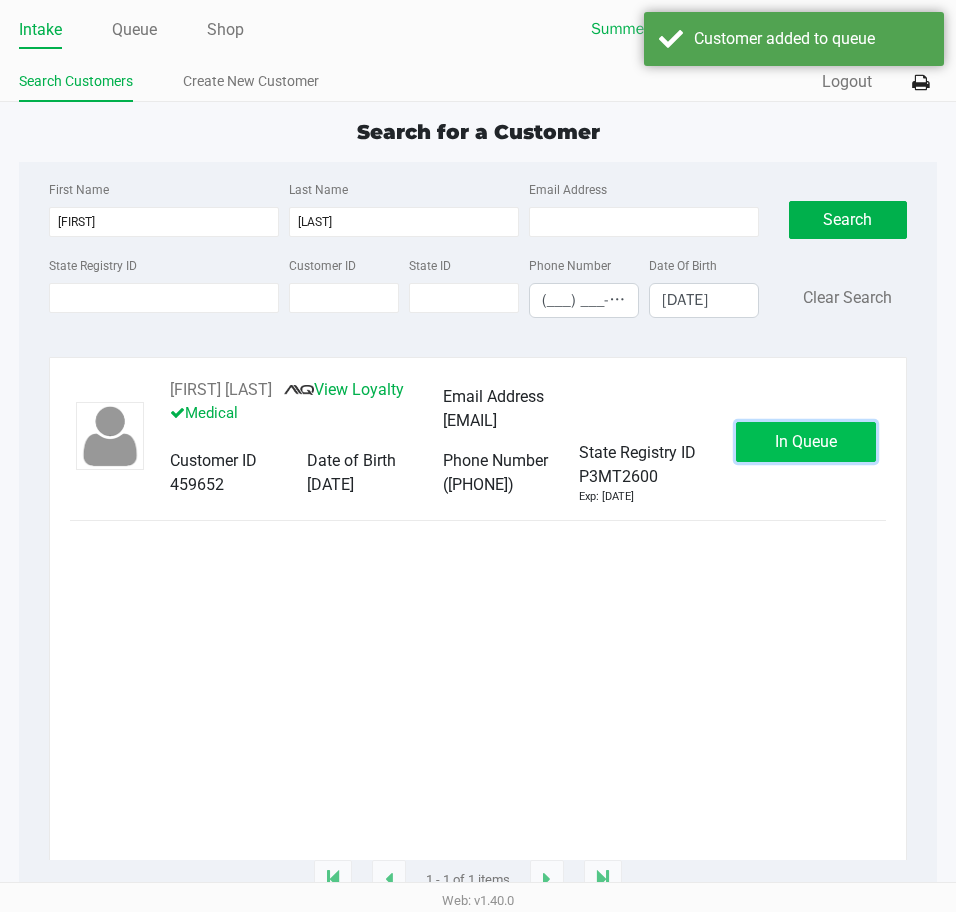 click on "In Queue" 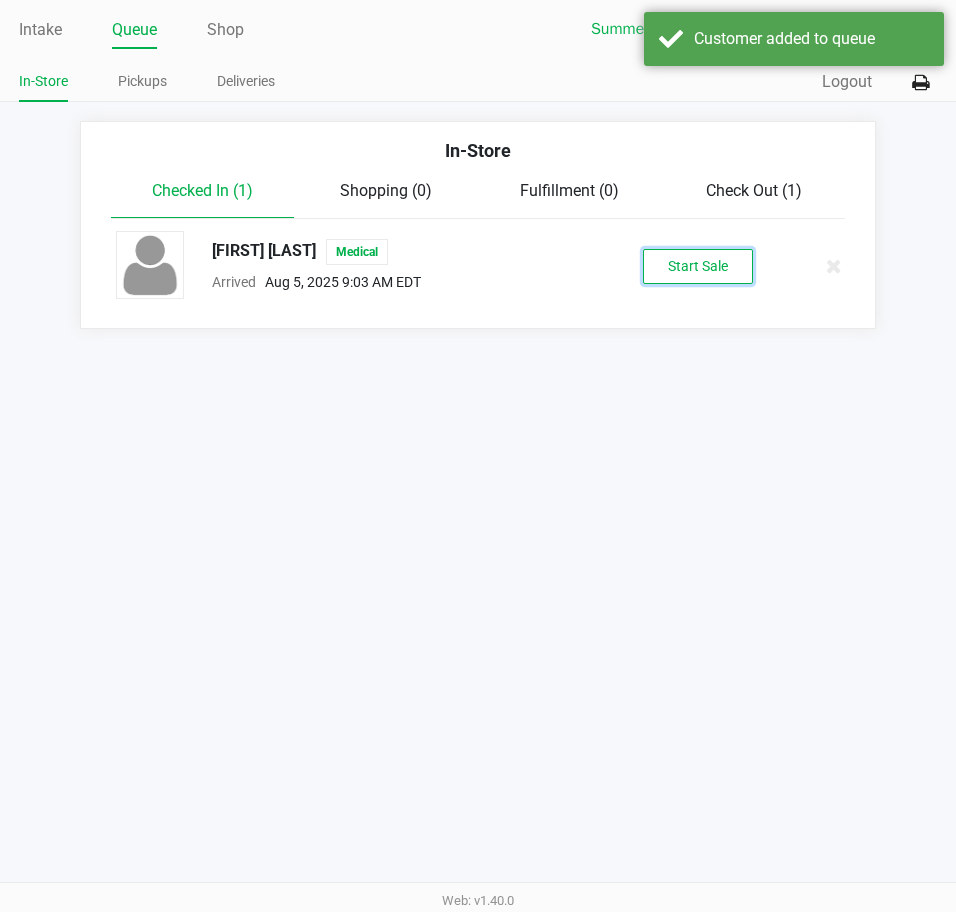 click on "Start Sale" 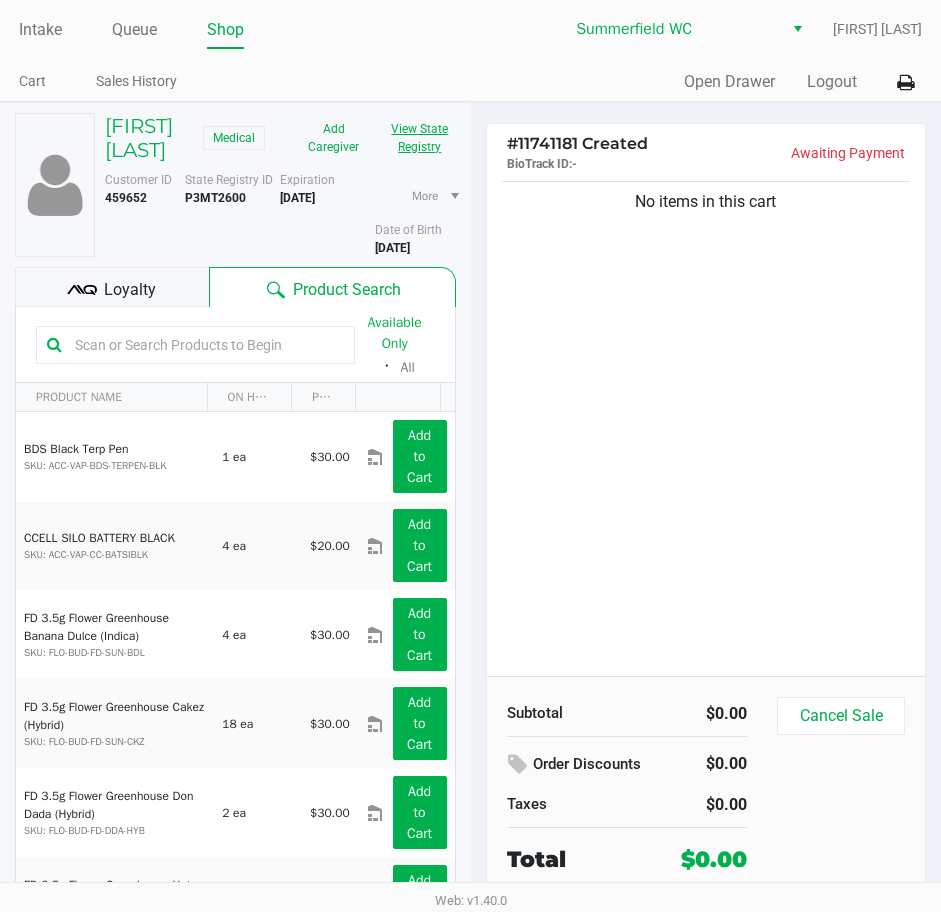 click on "View State Registry" 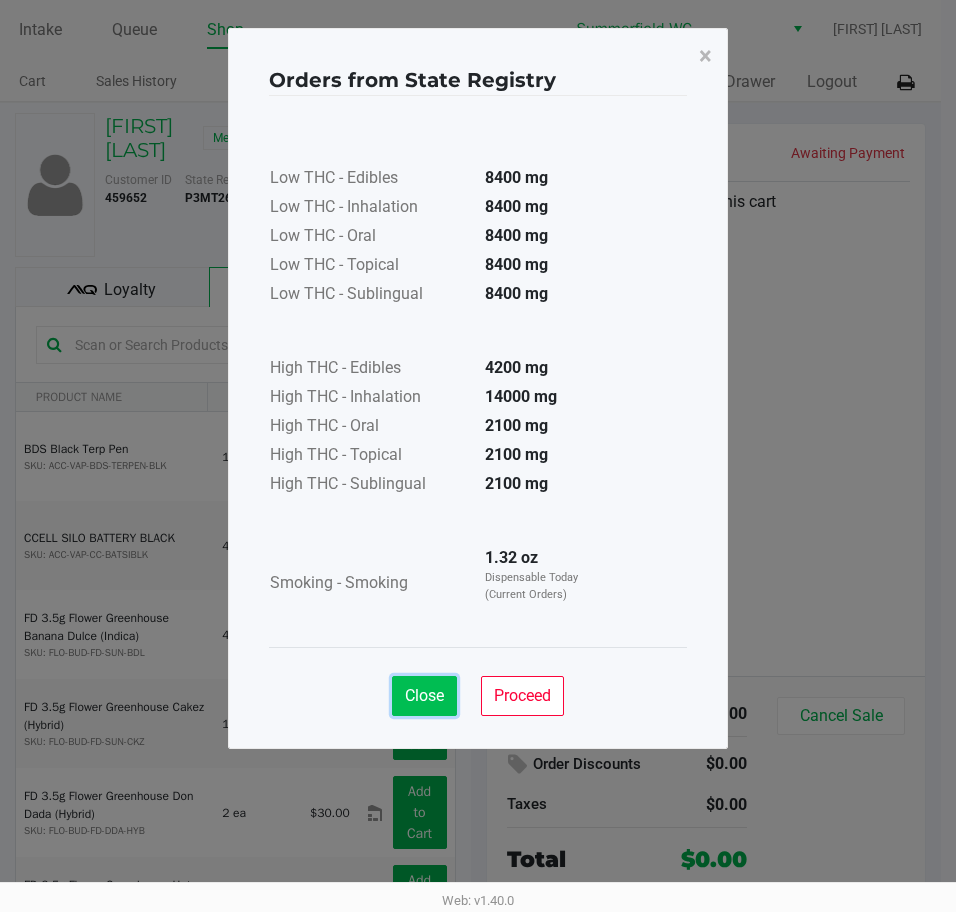 click on "Close" 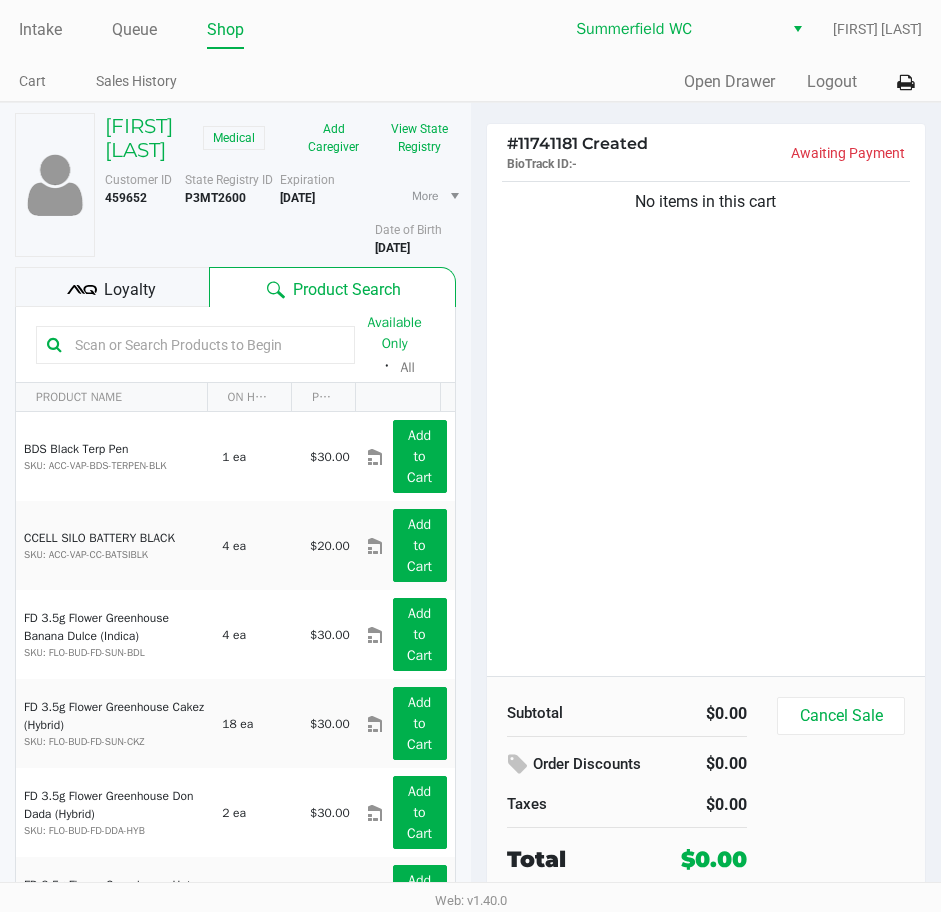 click on "No items in this cart" 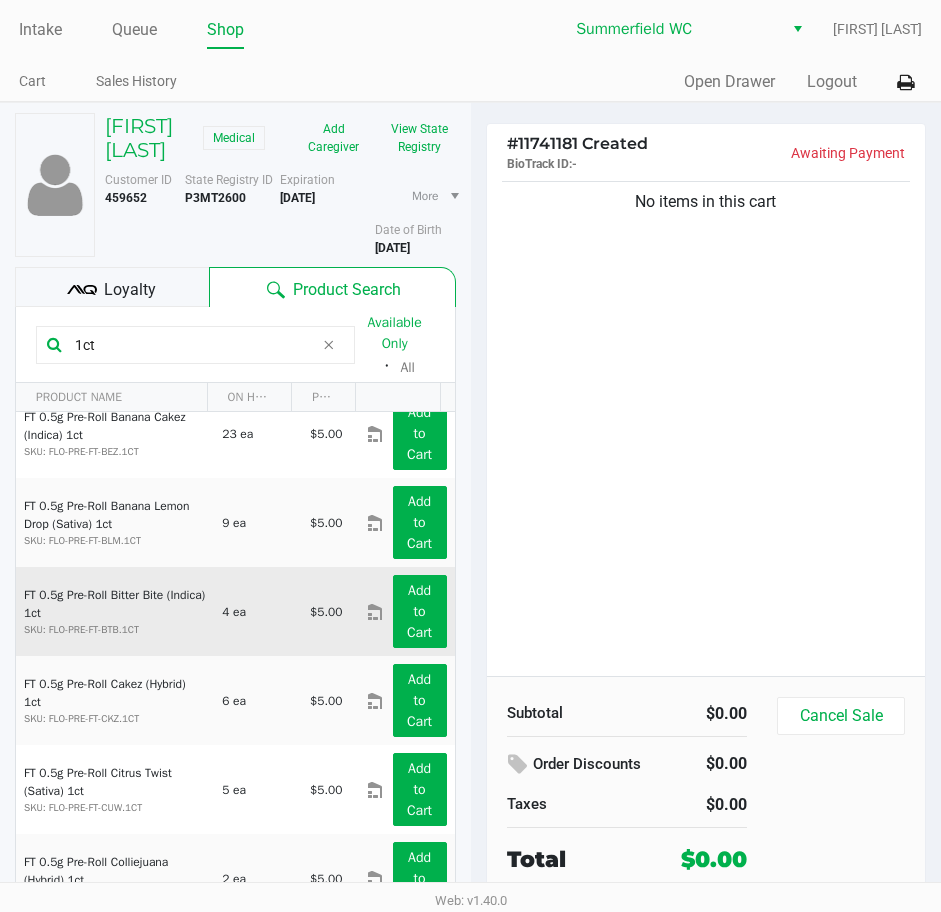 scroll, scrollTop: 0, scrollLeft: 0, axis: both 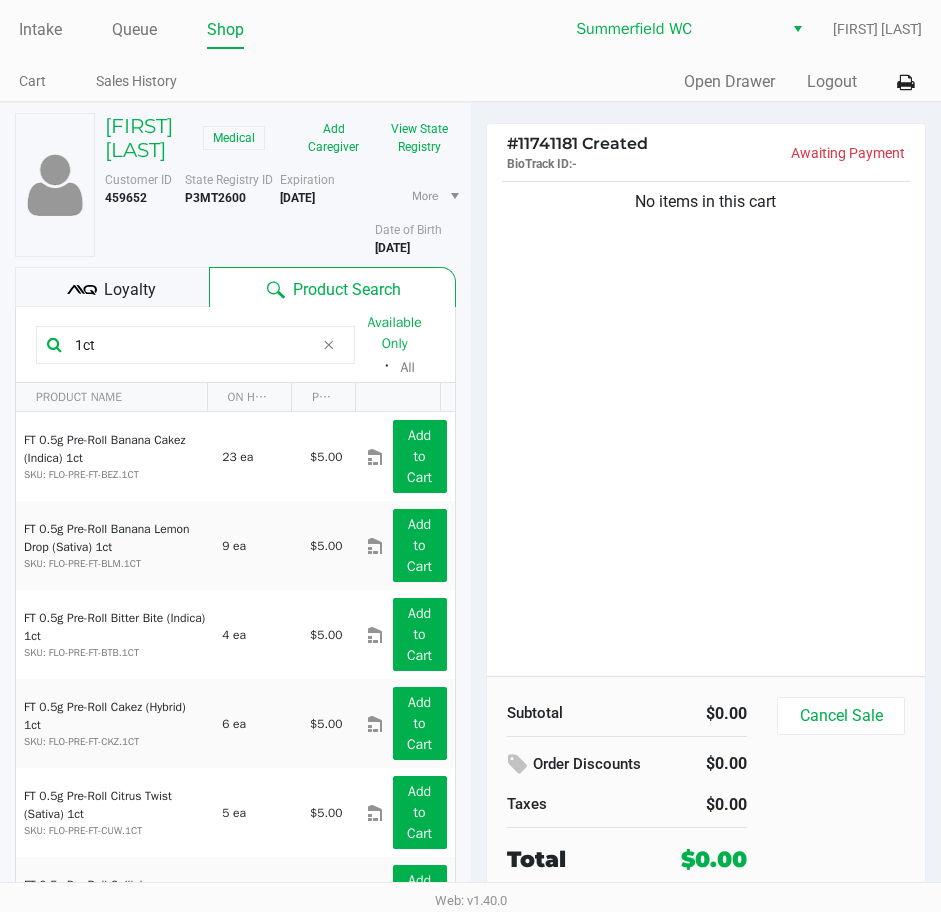 click on "No items in this cart" 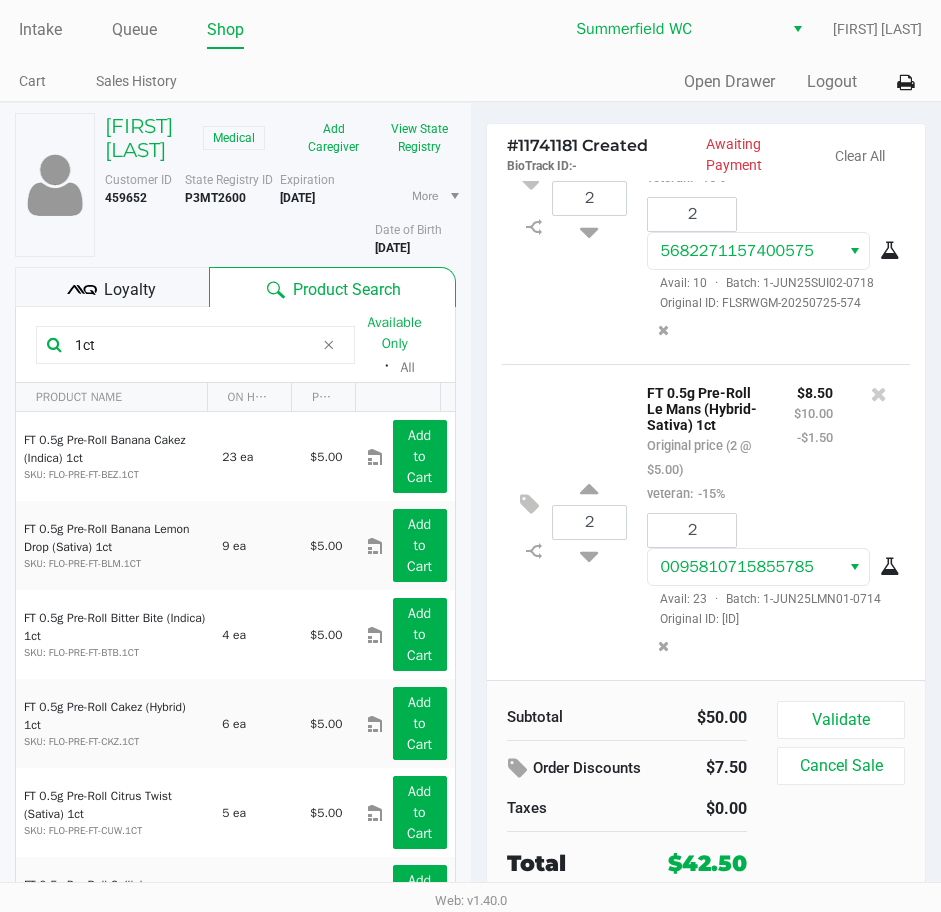 scroll, scrollTop: 1222, scrollLeft: 0, axis: vertical 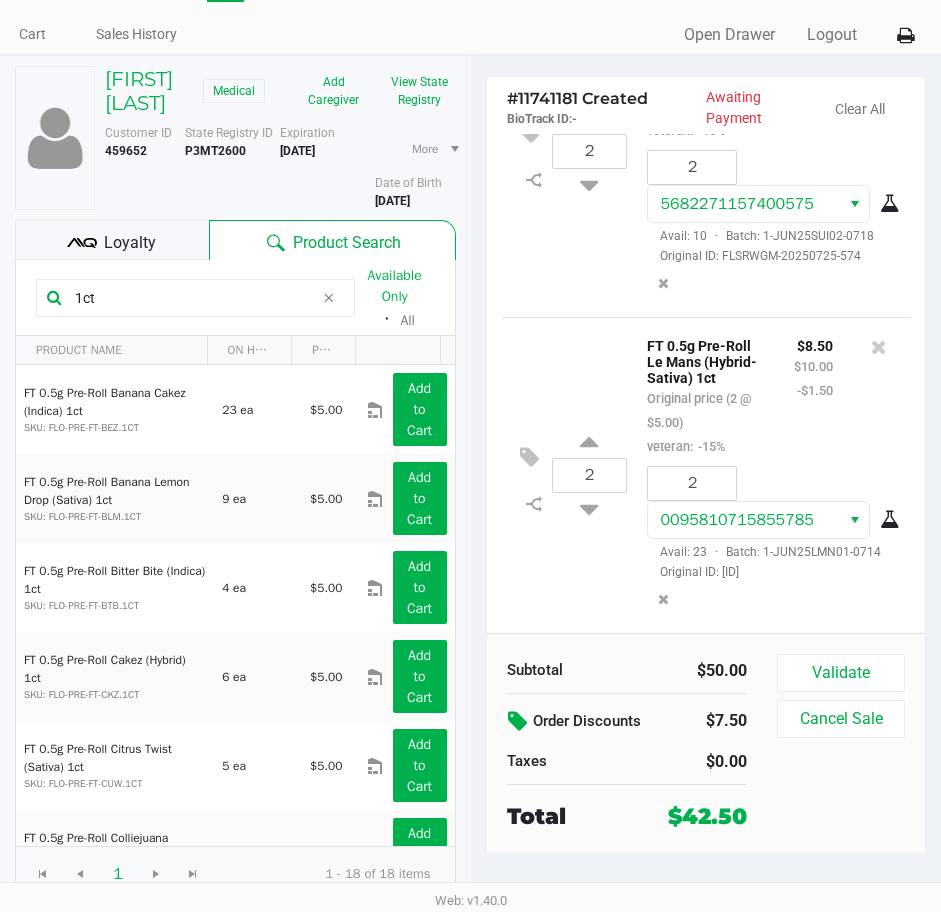 click 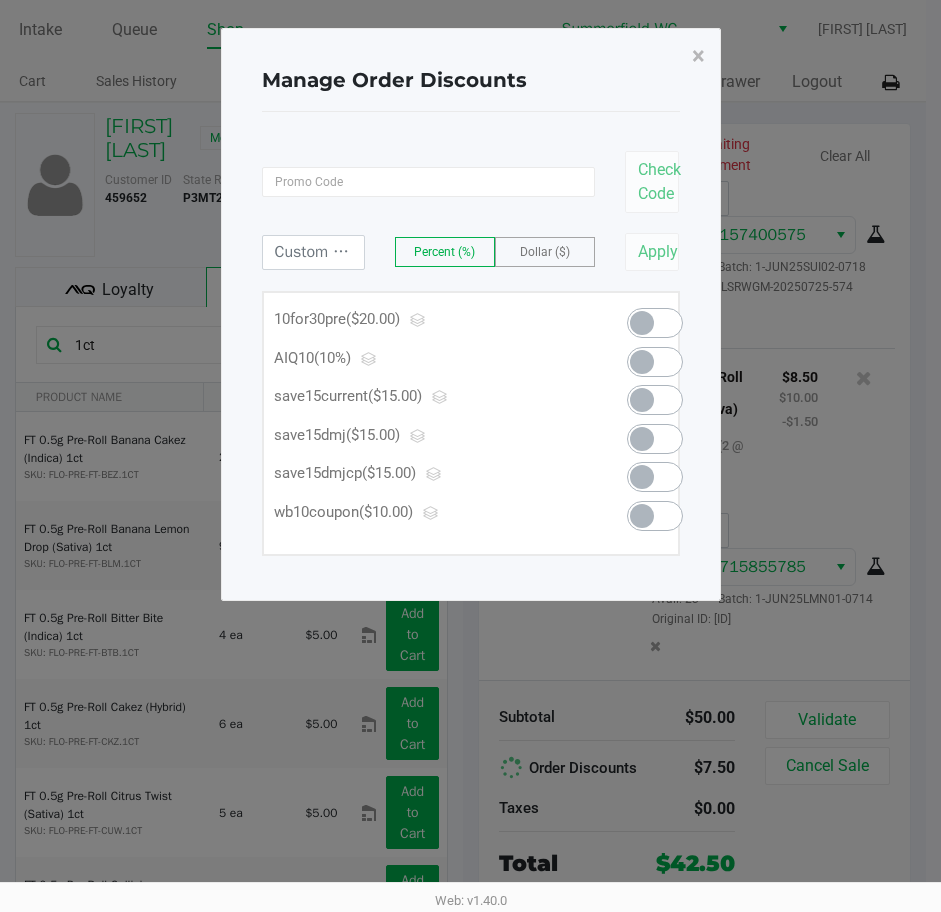 scroll, scrollTop: 0, scrollLeft: 0, axis: both 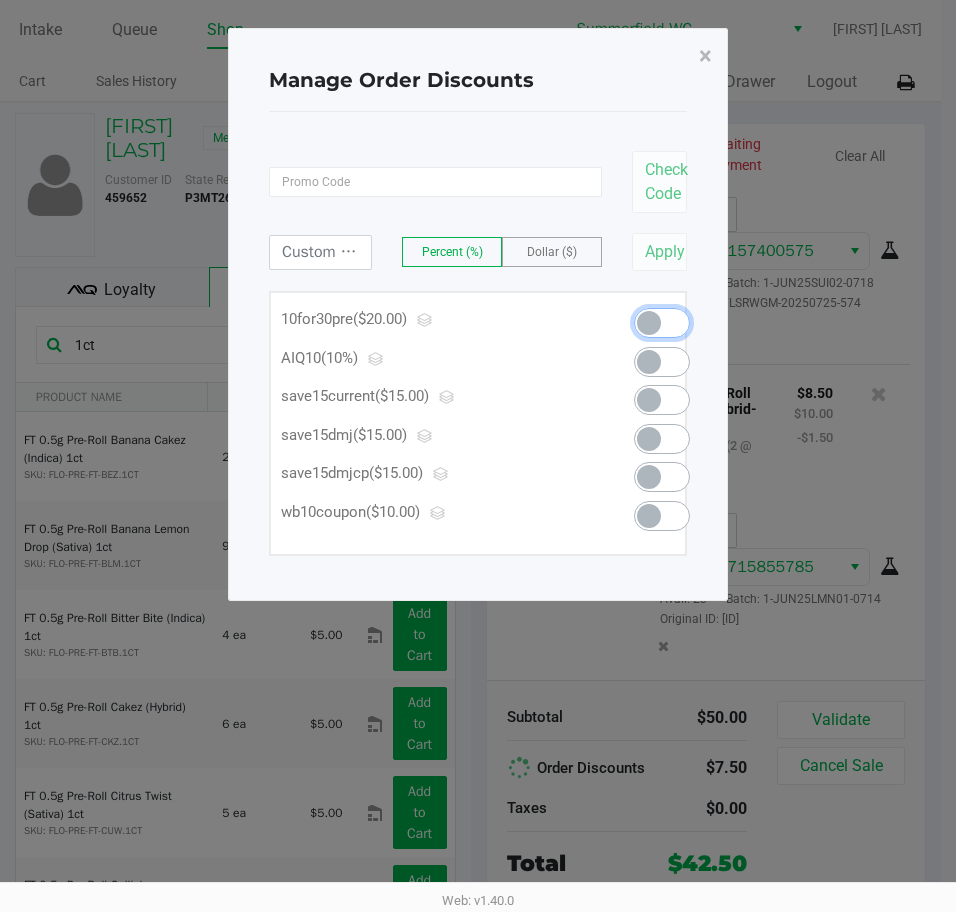 click 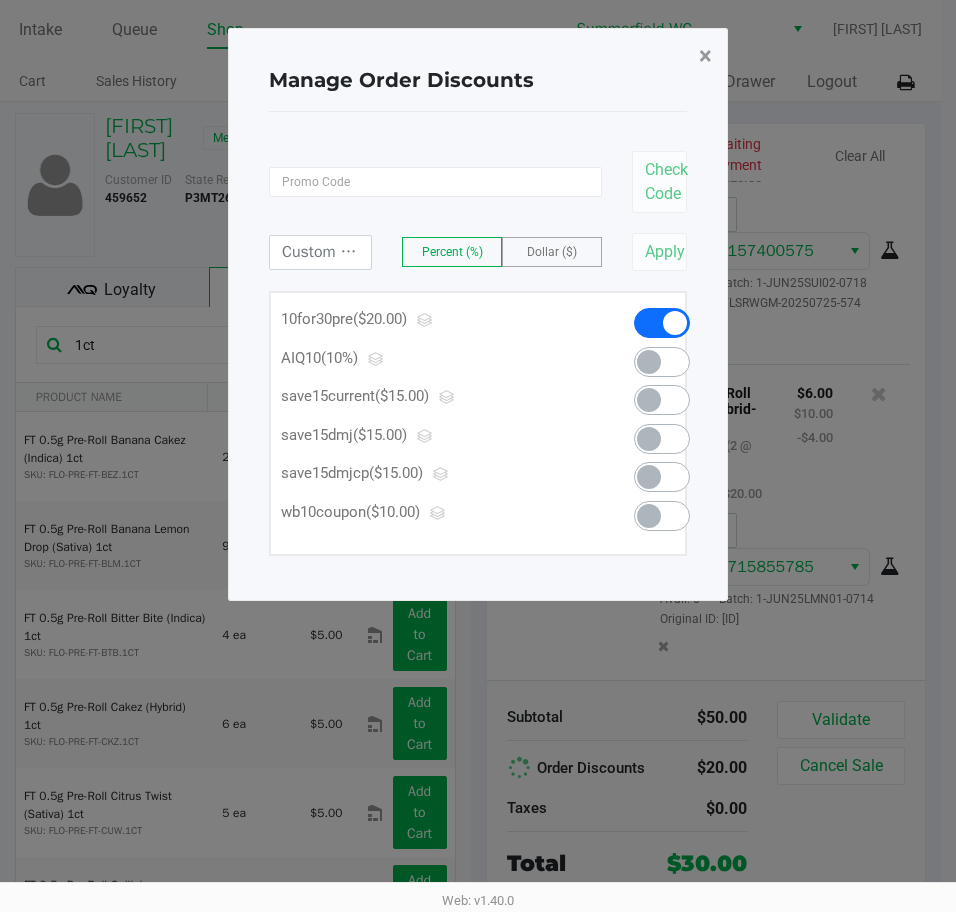 click on "×" 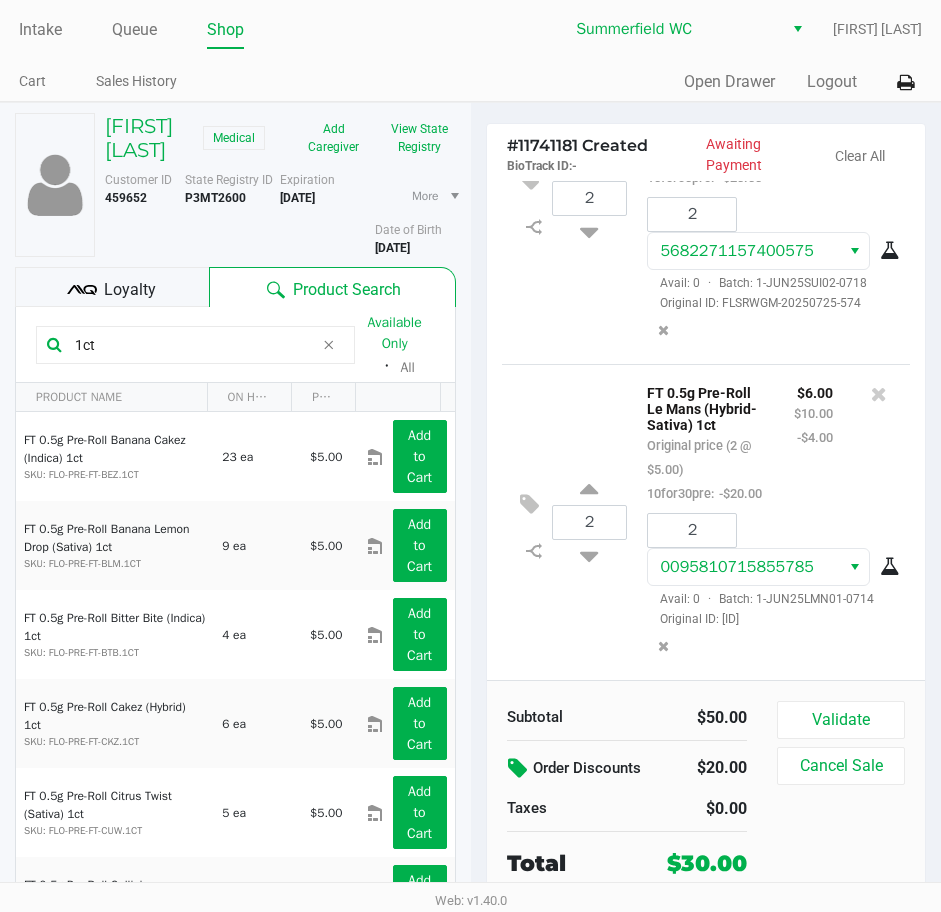 drag, startPoint x: 99, startPoint y: 358, endPoint x: 28, endPoint y: 366, distance: 71.44928 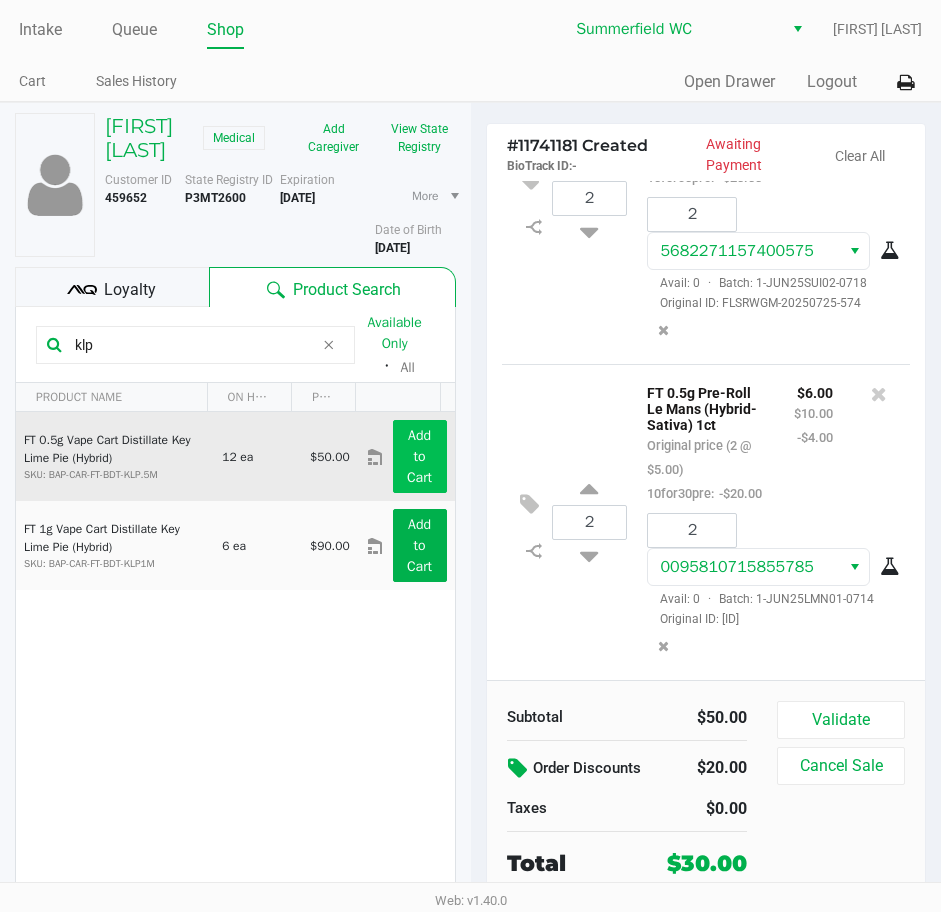 type on "klp" 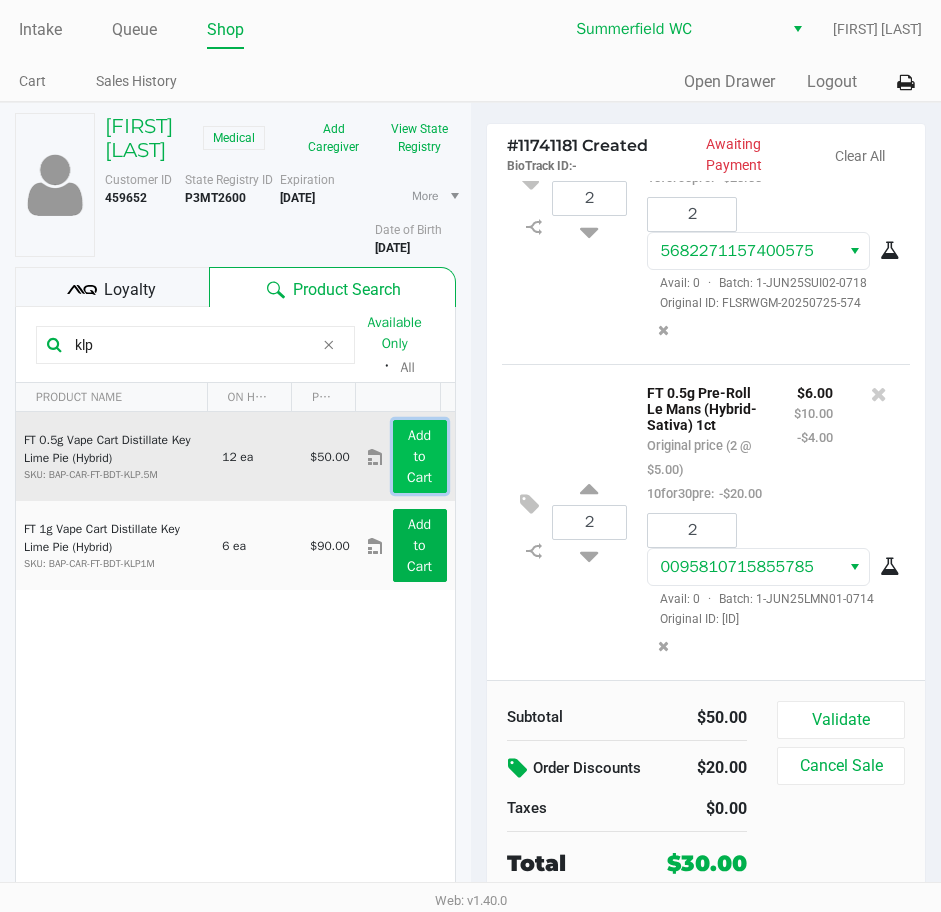 click on "Add to Cart" 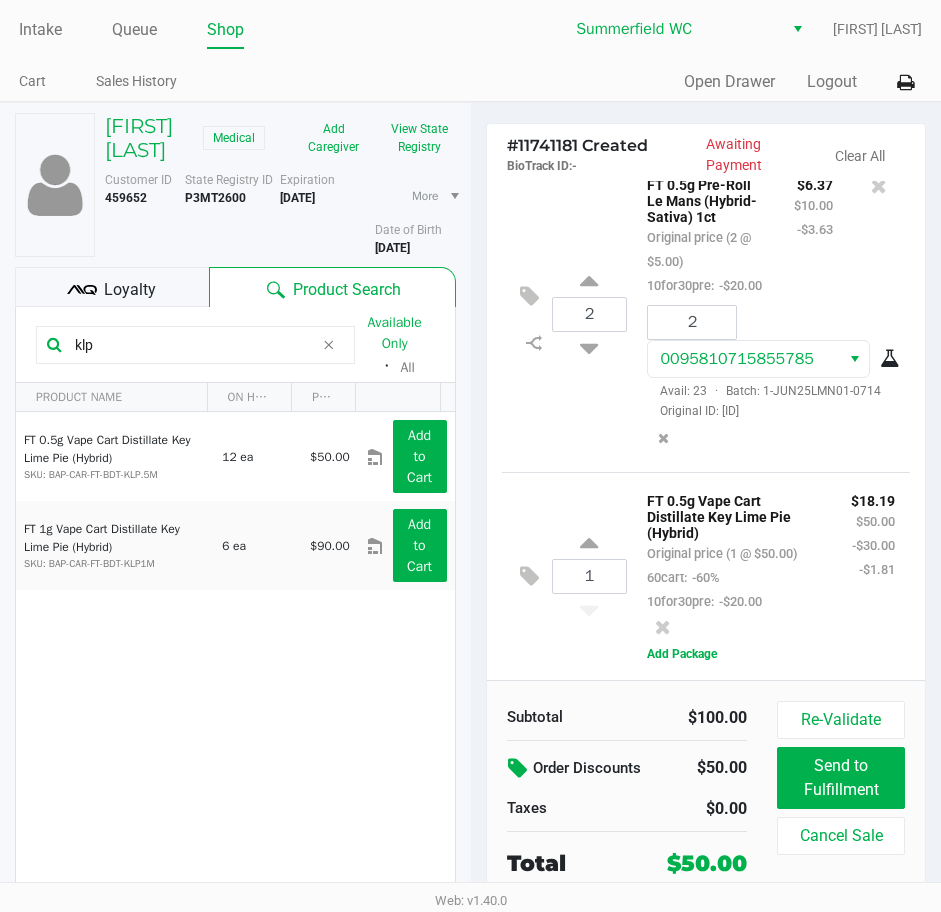 scroll, scrollTop: 1590, scrollLeft: 0, axis: vertical 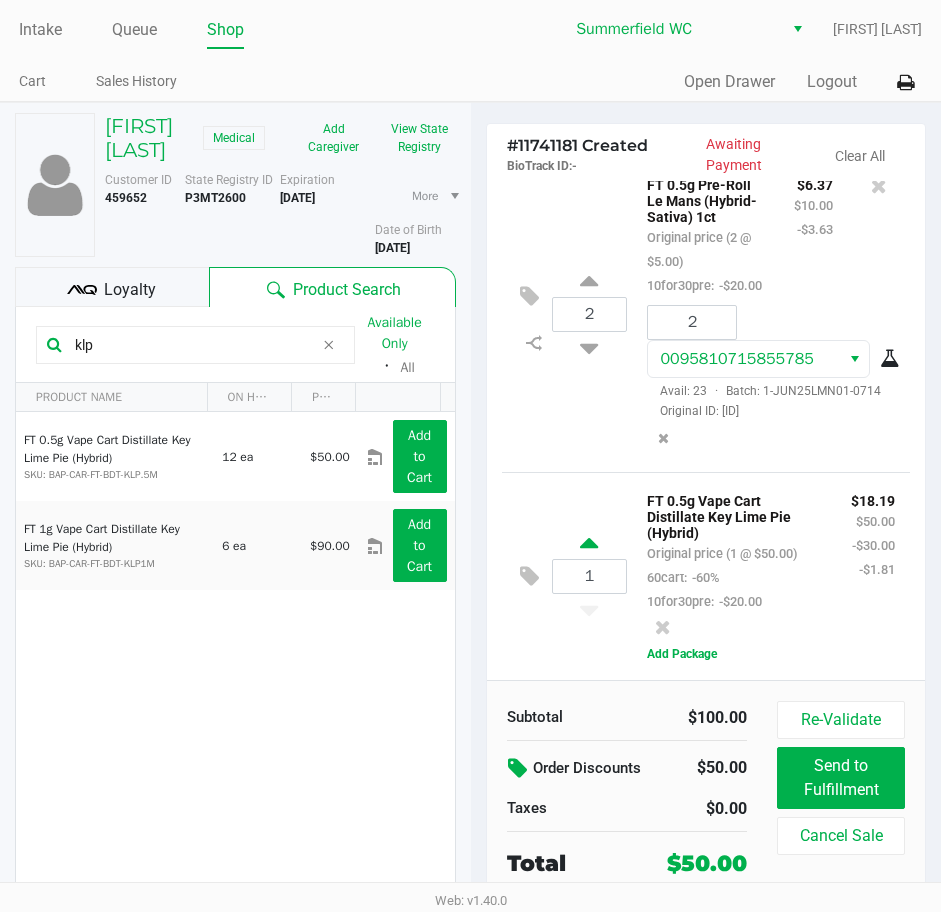 click 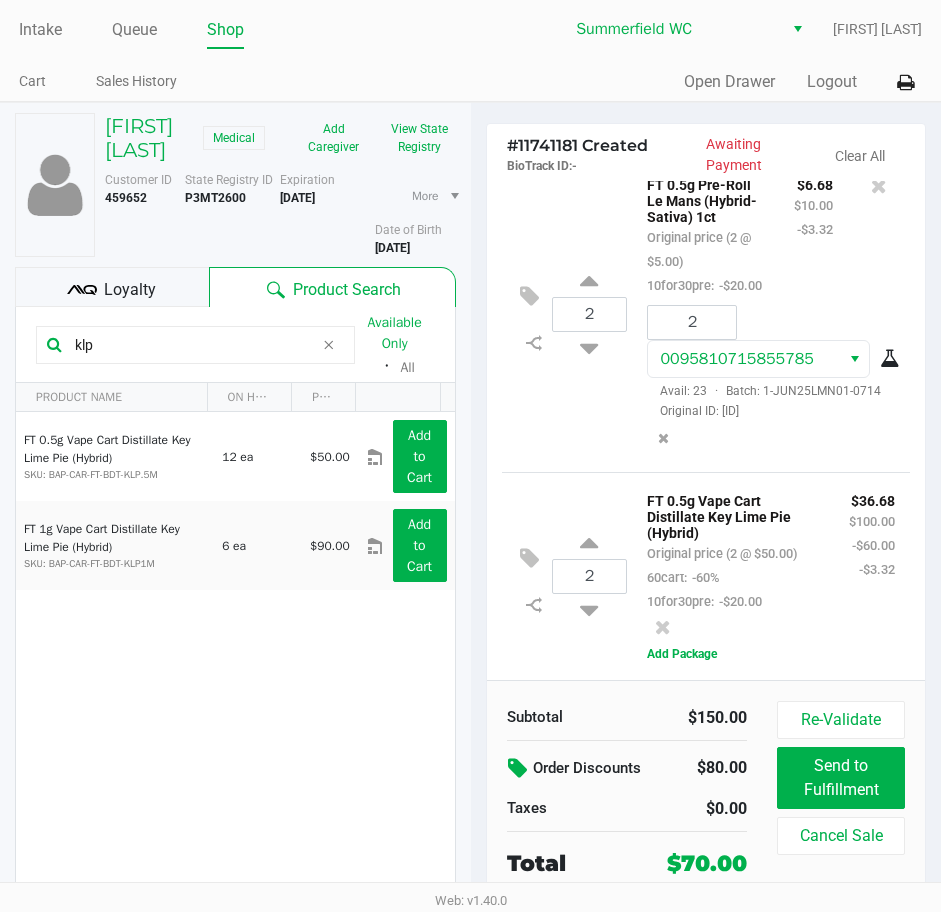 scroll, scrollTop: 1590, scrollLeft: 0, axis: vertical 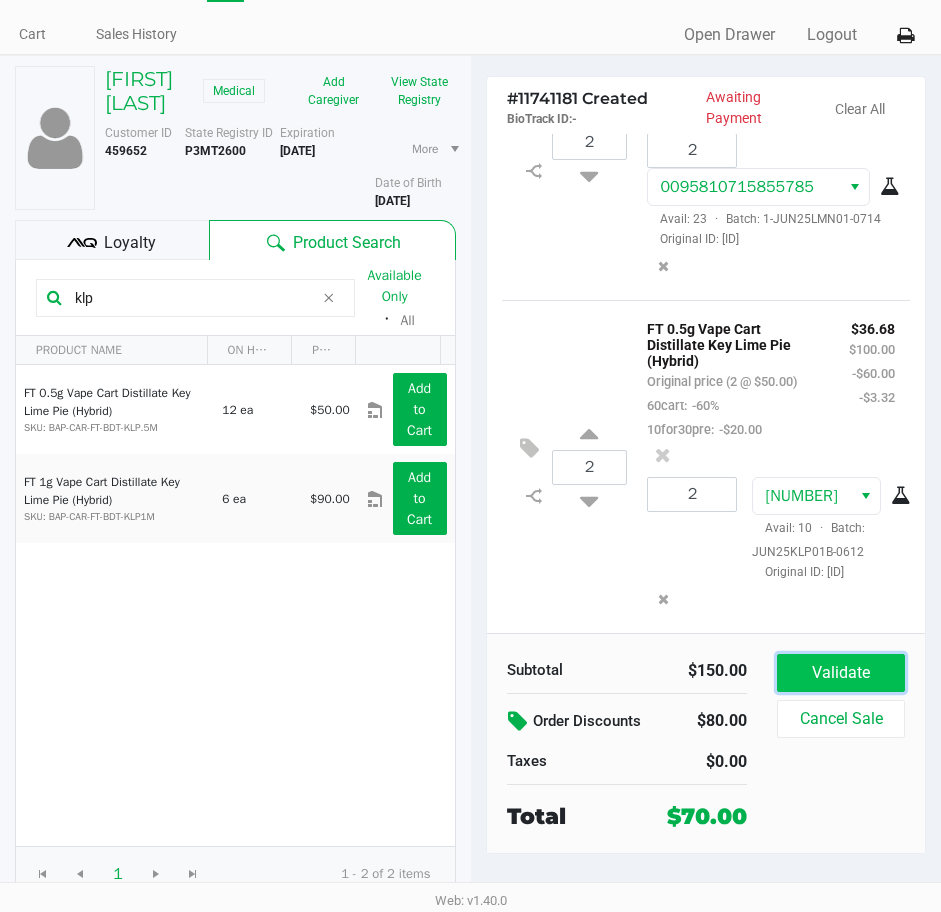 click on "Validate" 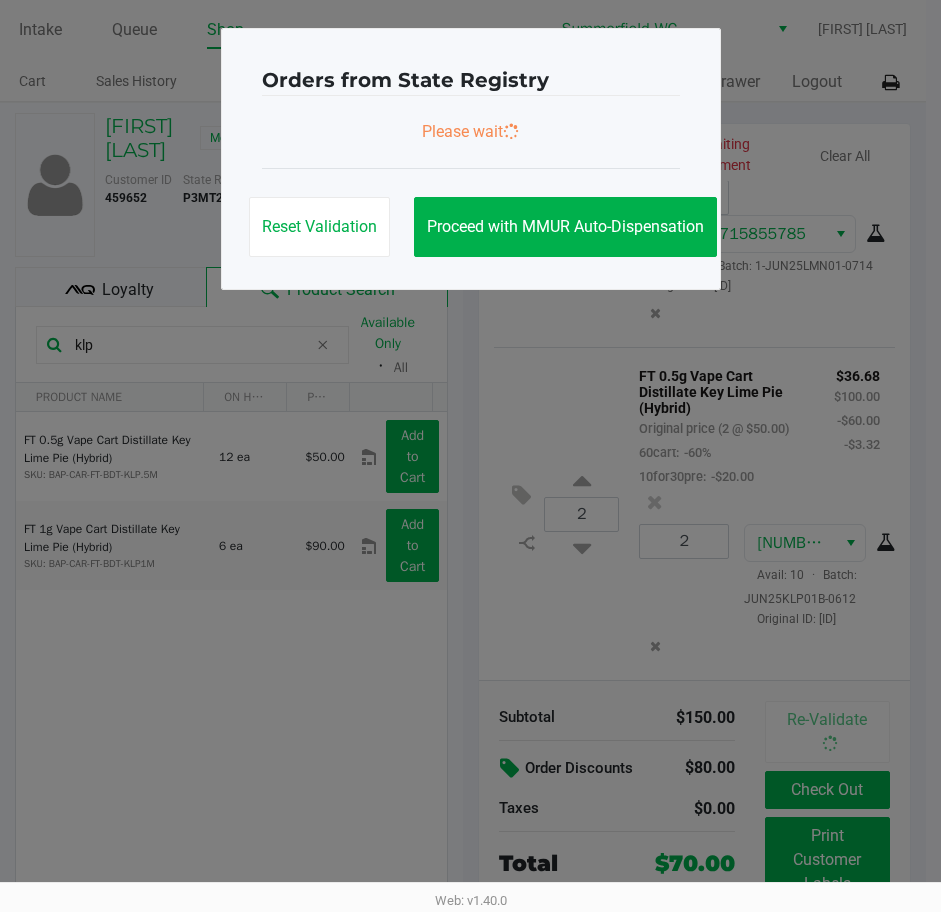scroll, scrollTop: 0, scrollLeft: 0, axis: both 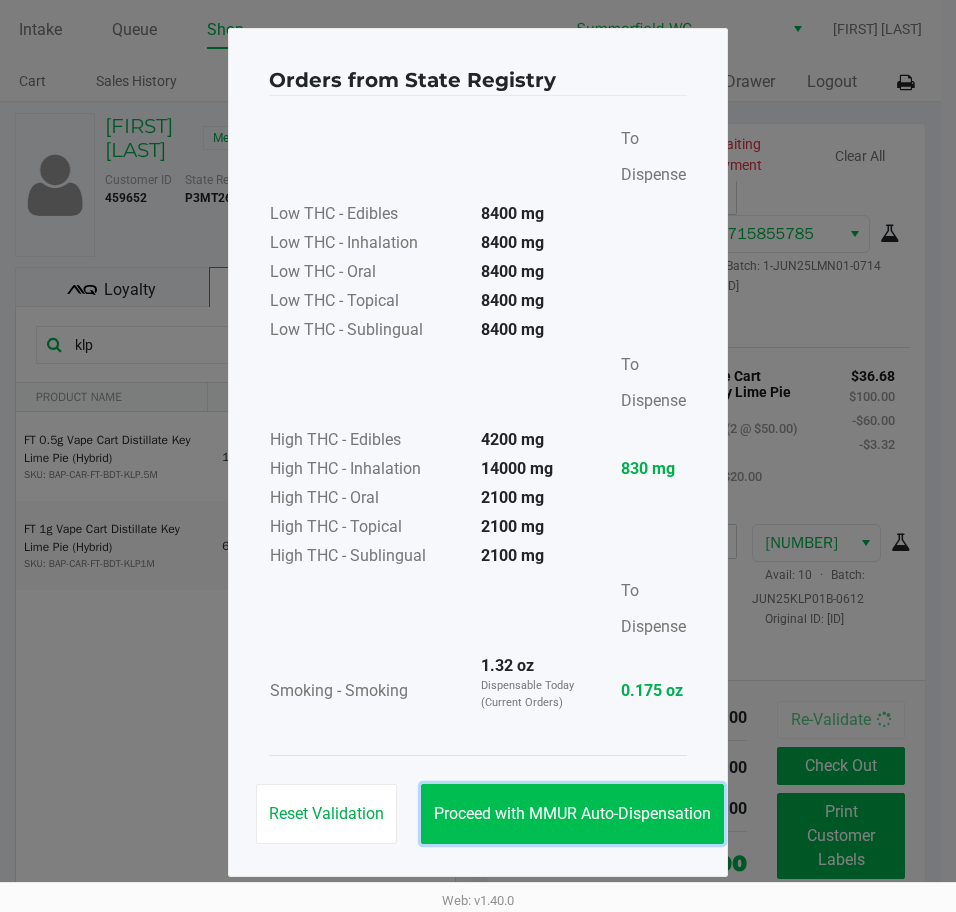 click on "Proceed with MMUR Auto-Dispensation" 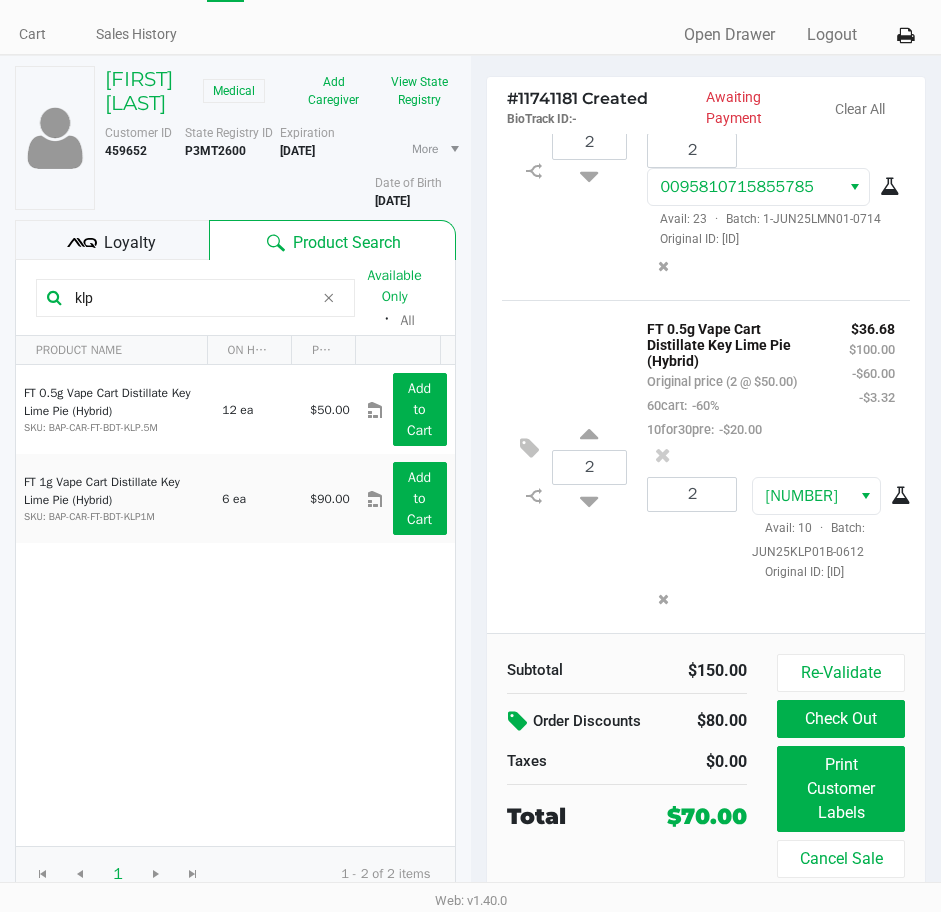 scroll, scrollTop: 71, scrollLeft: 0, axis: vertical 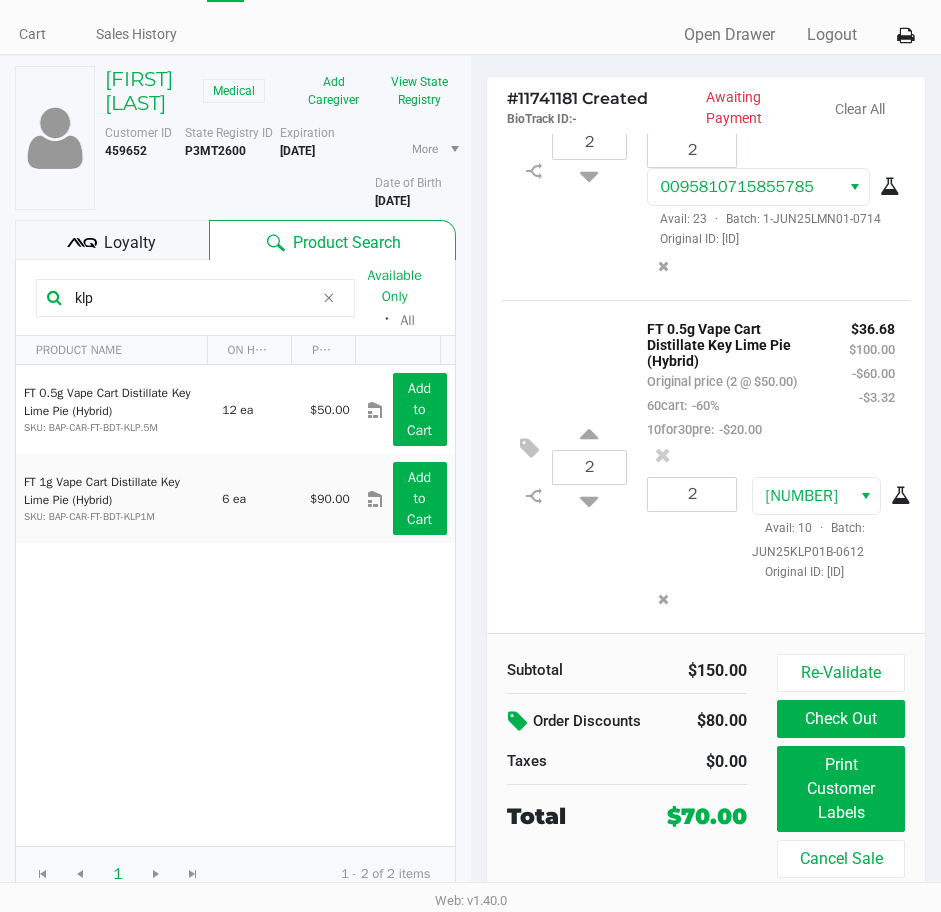 click on "2  FT 0.5g Vape Cart Distillate Key Lime Pie (Hybrid)   Original price (2 @ $50.00)  60cart:  -60%  10for30pre:  -$20.00 $36.68 $100.00 -$60.00 -$3.32 2 [NUMBER]  Avail: 10  ·  Batch: JUN25KLP01B-0612   Original ID: [ID]" 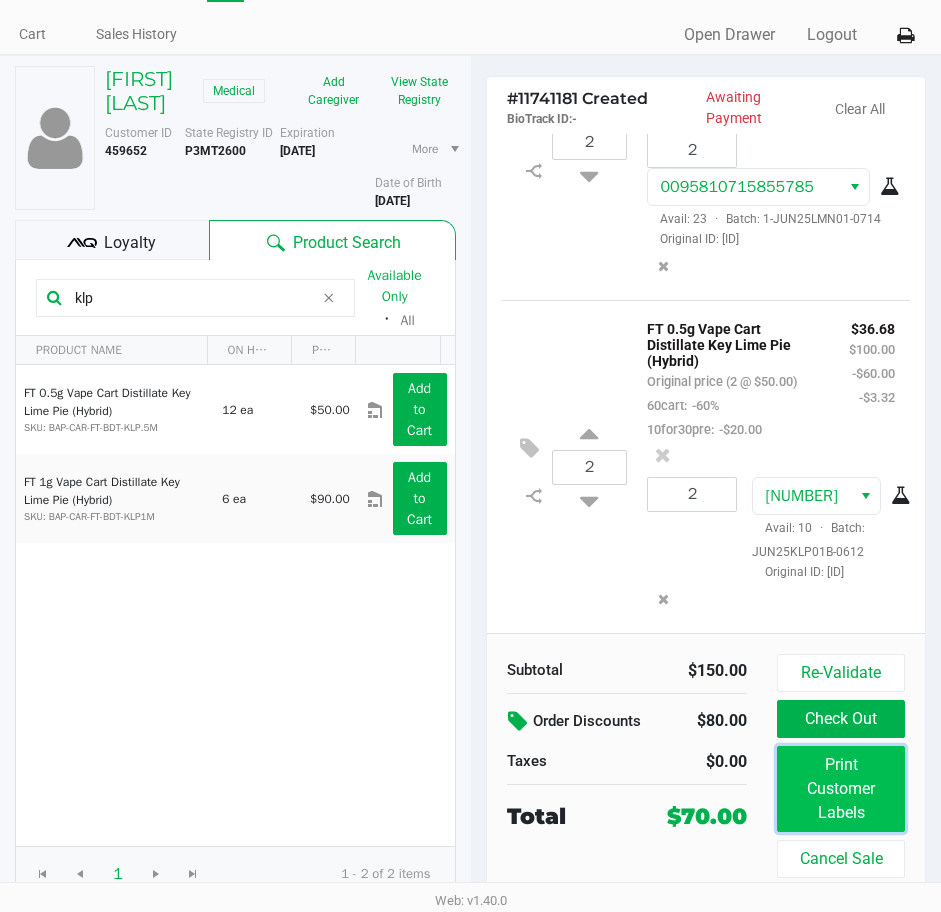 click on "Print Customer Labels" 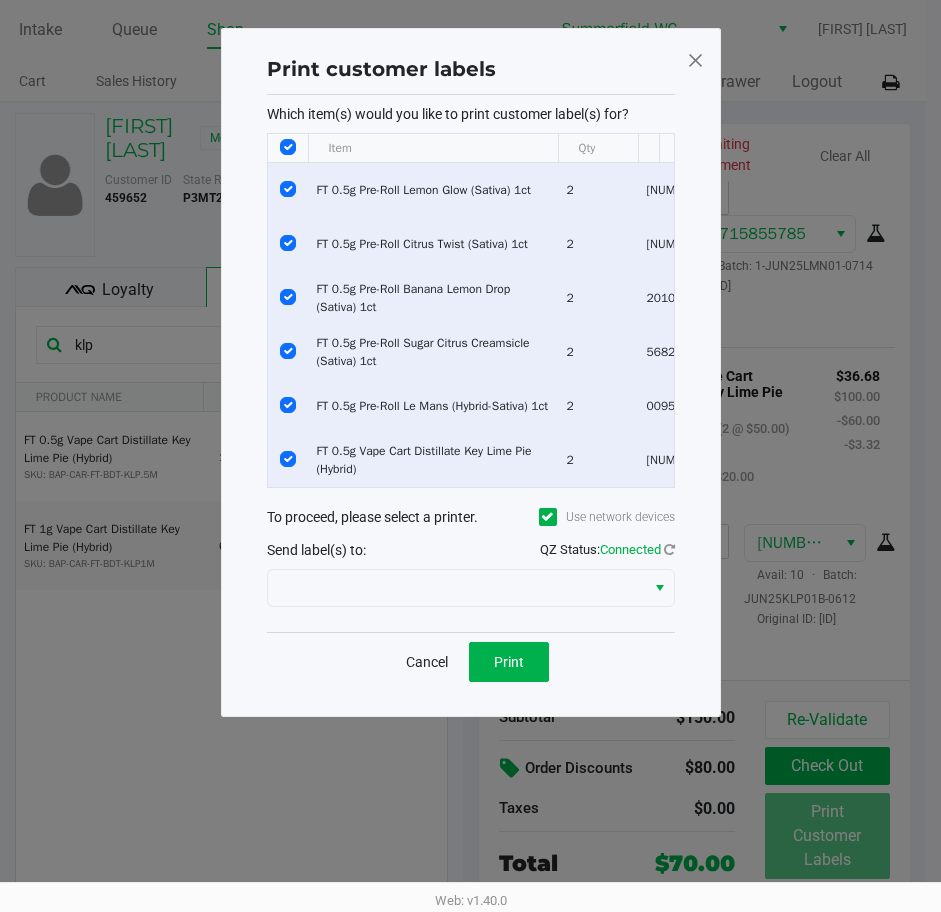 scroll, scrollTop: 0, scrollLeft: 0, axis: both 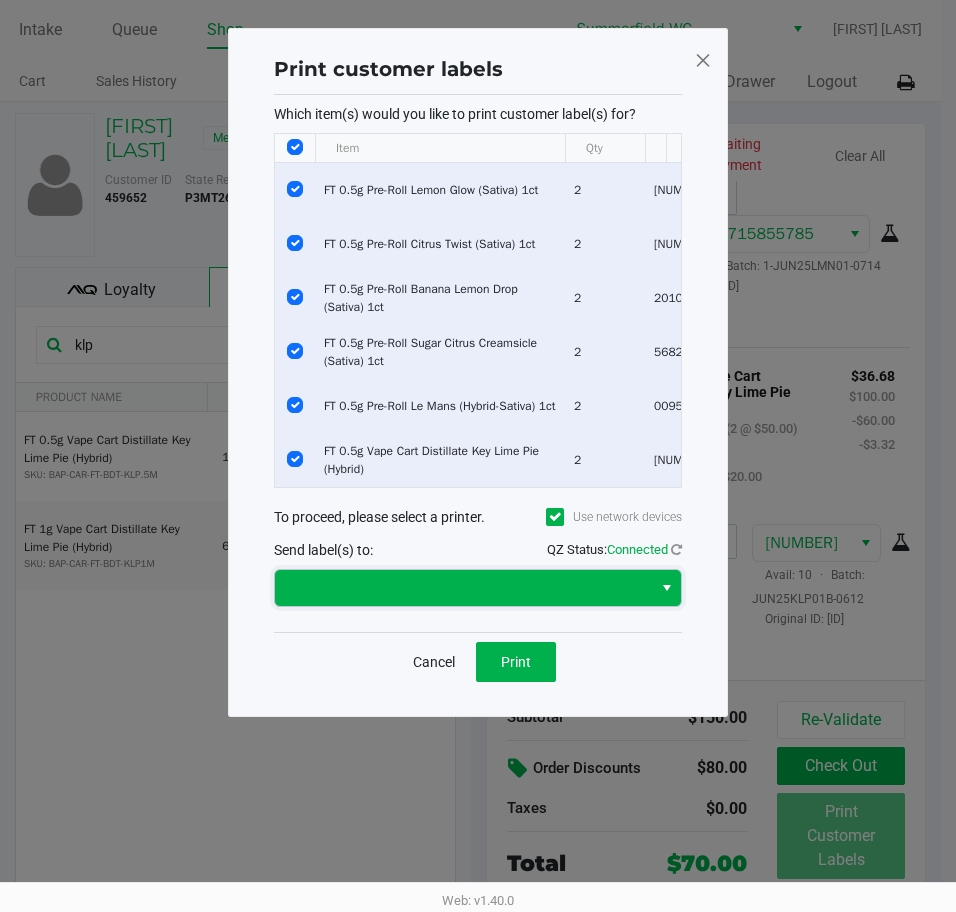 click at bounding box center [463, 588] 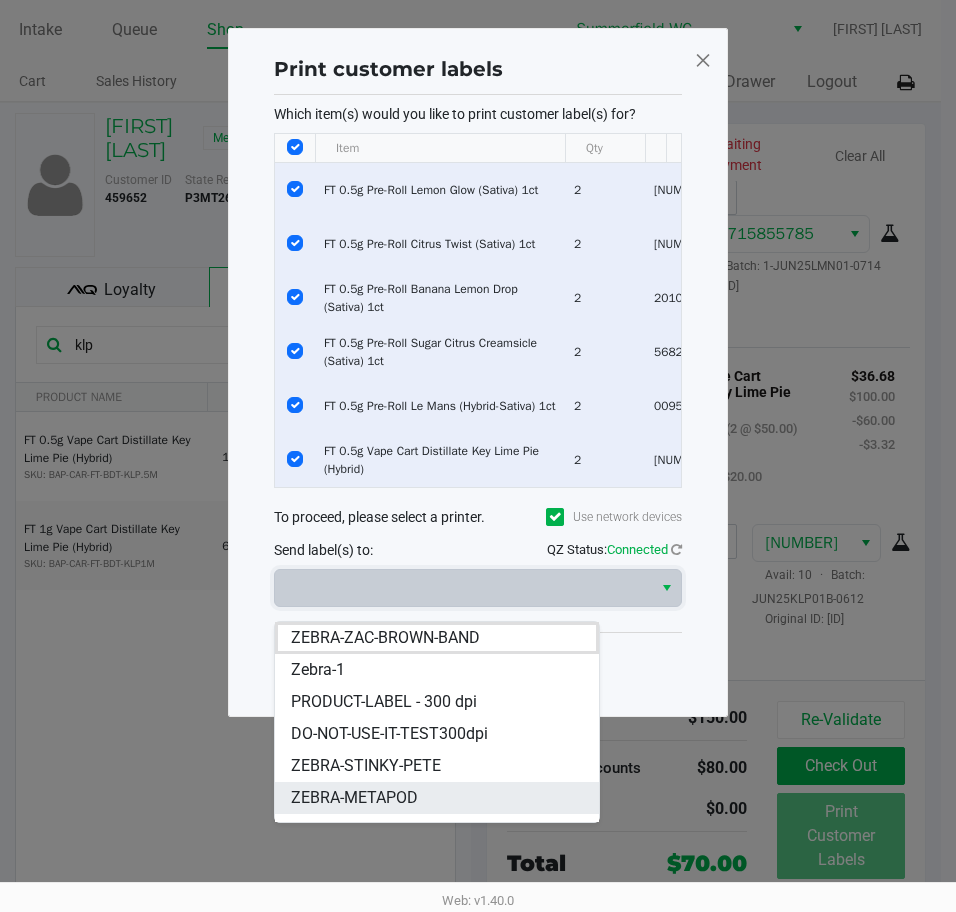 click on "ZEBRA-METAPOD" at bounding box center (354, 798) 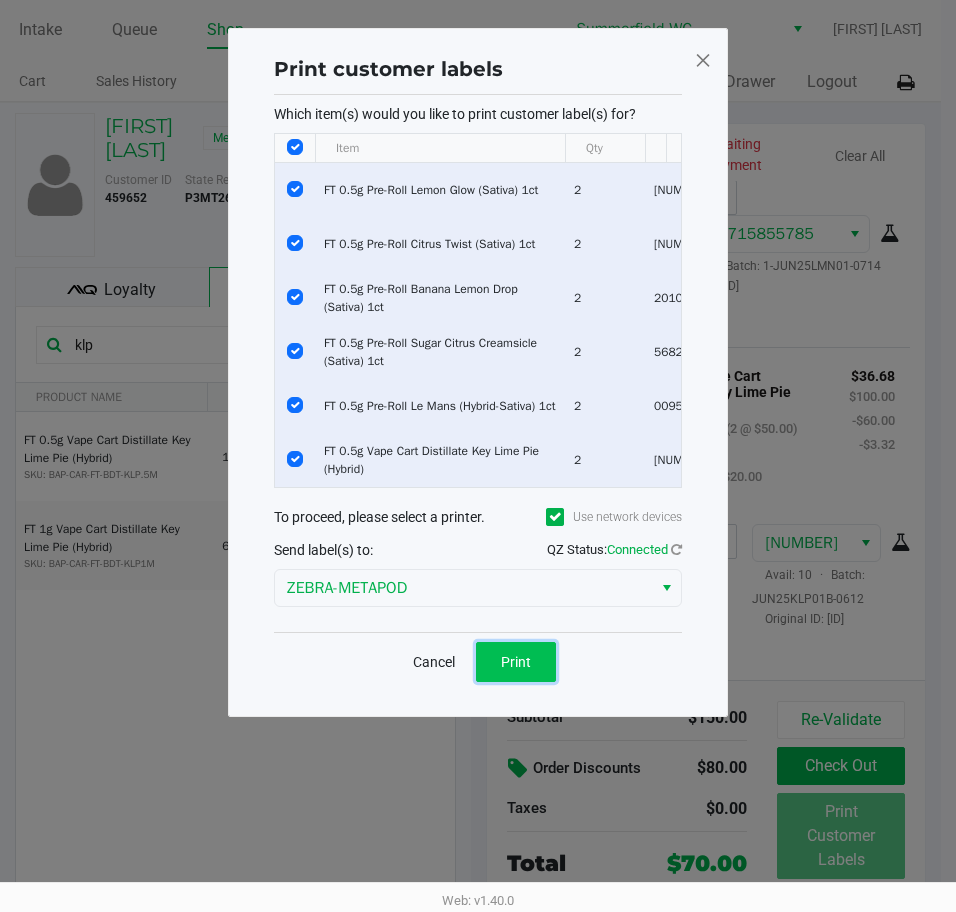 click on "Print" 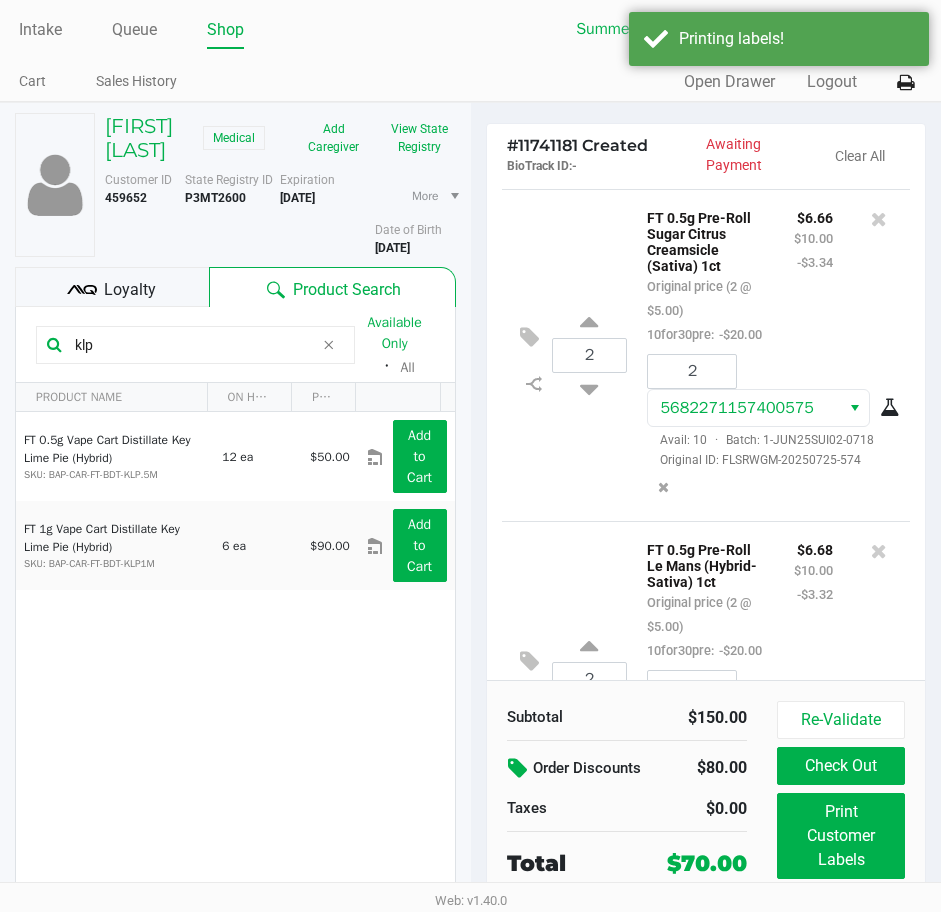 scroll, scrollTop: 926, scrollLeft: 0, axis: vertical 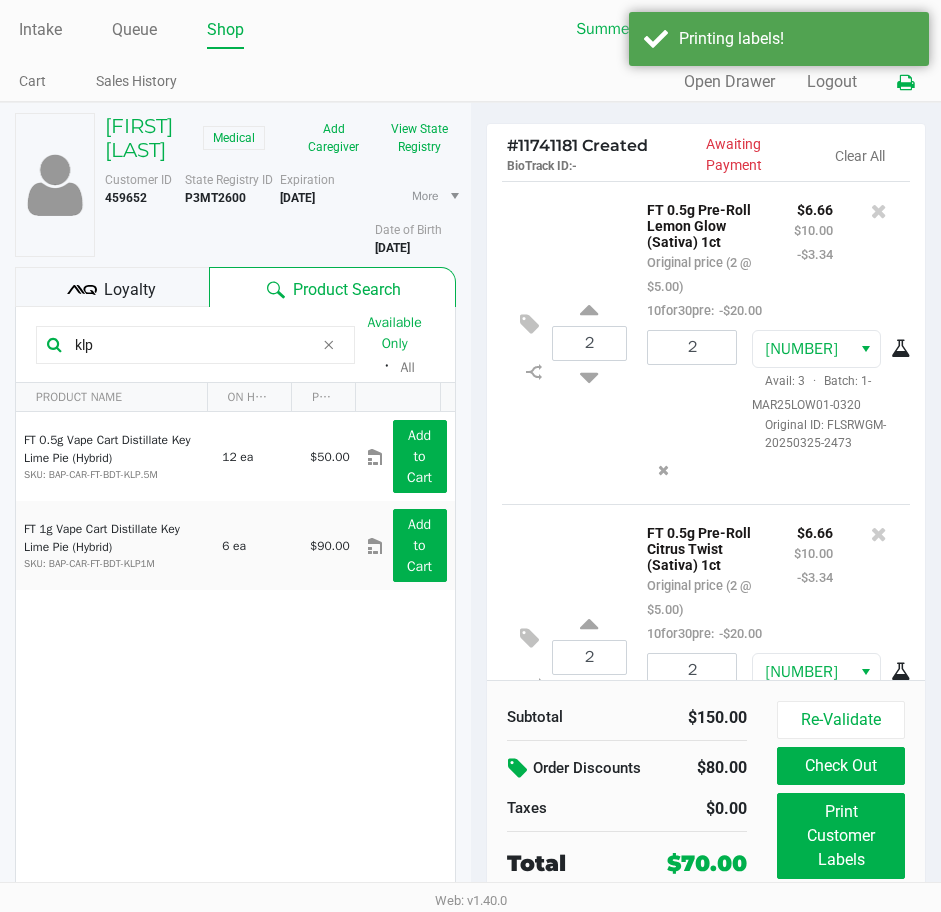 click 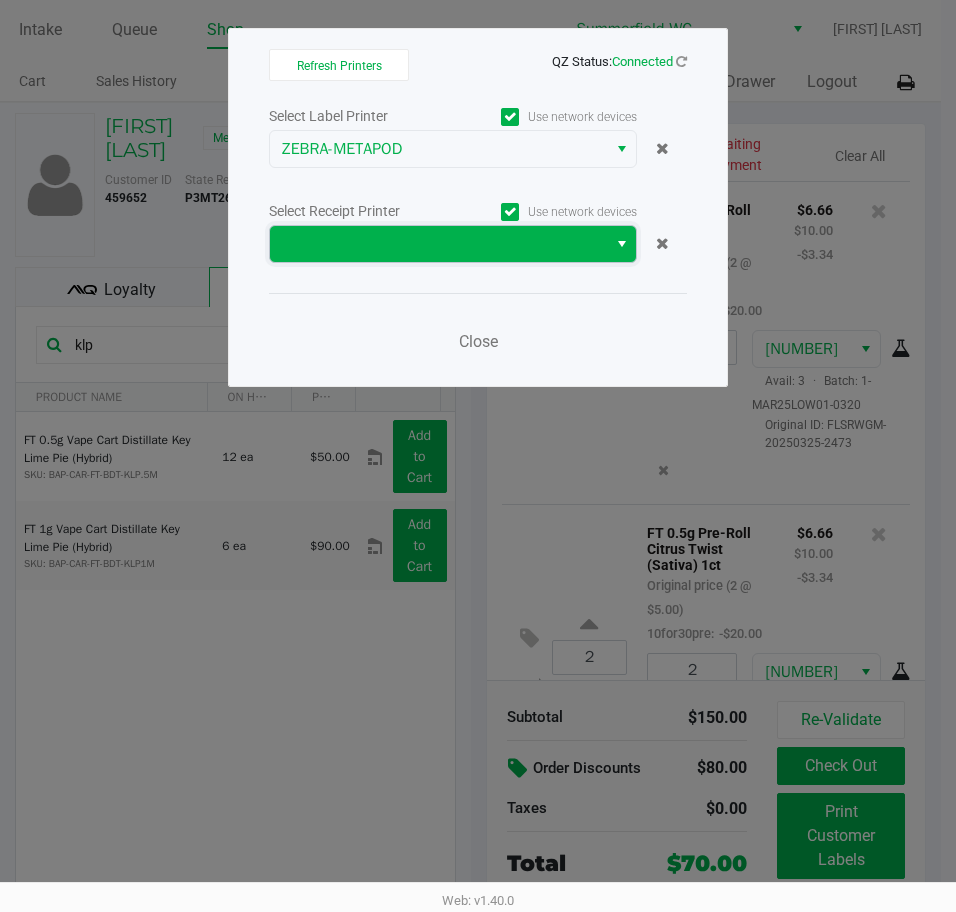 click at bounding box center [438, 244] 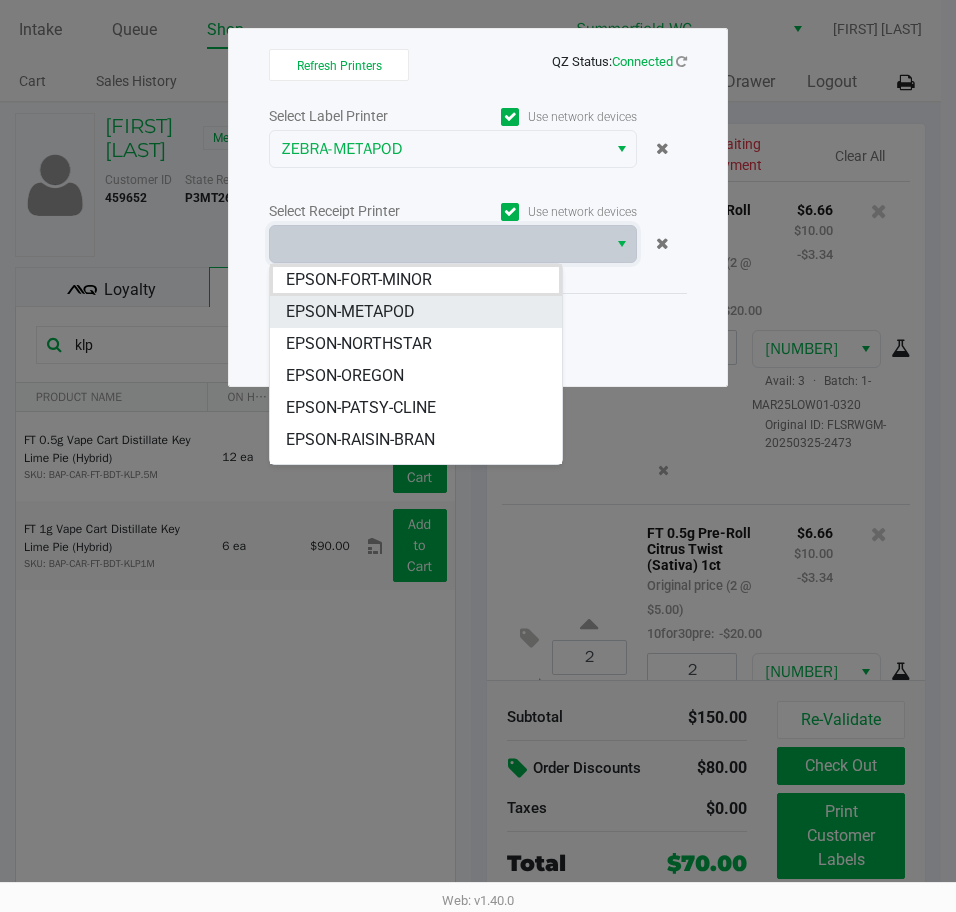 click on "EPSON-METAPOD" at bounding box center (350, 312) 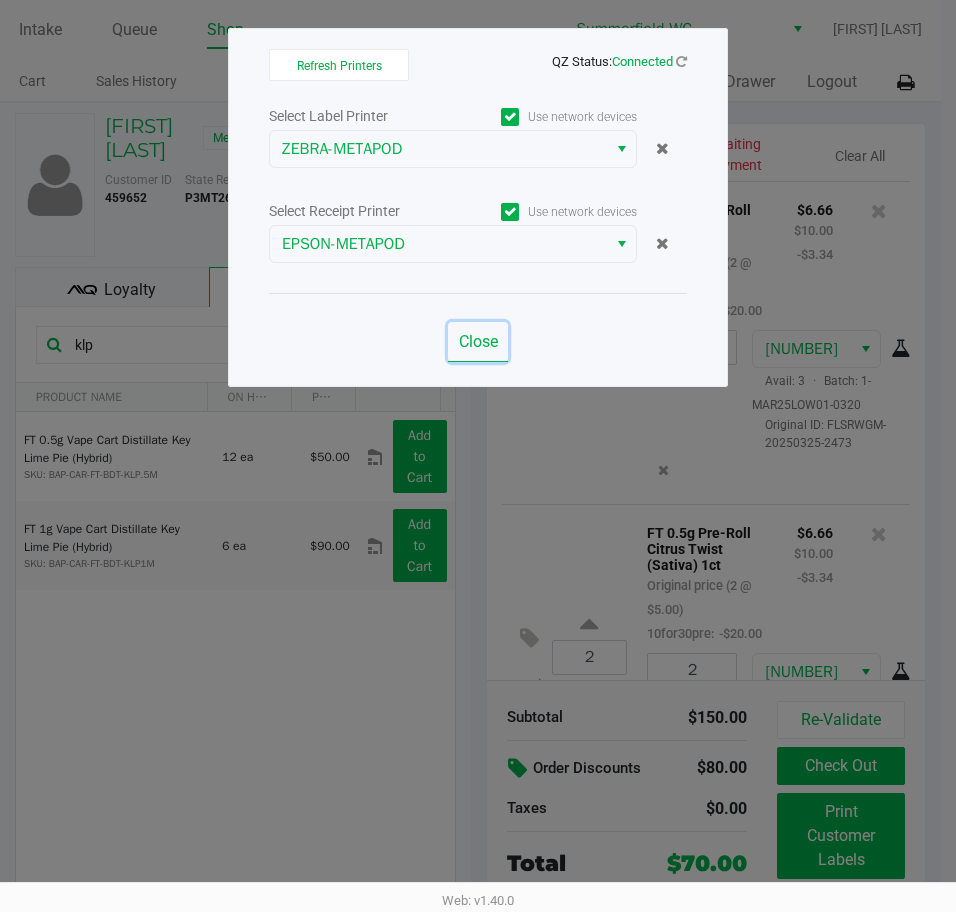 click on "Close" 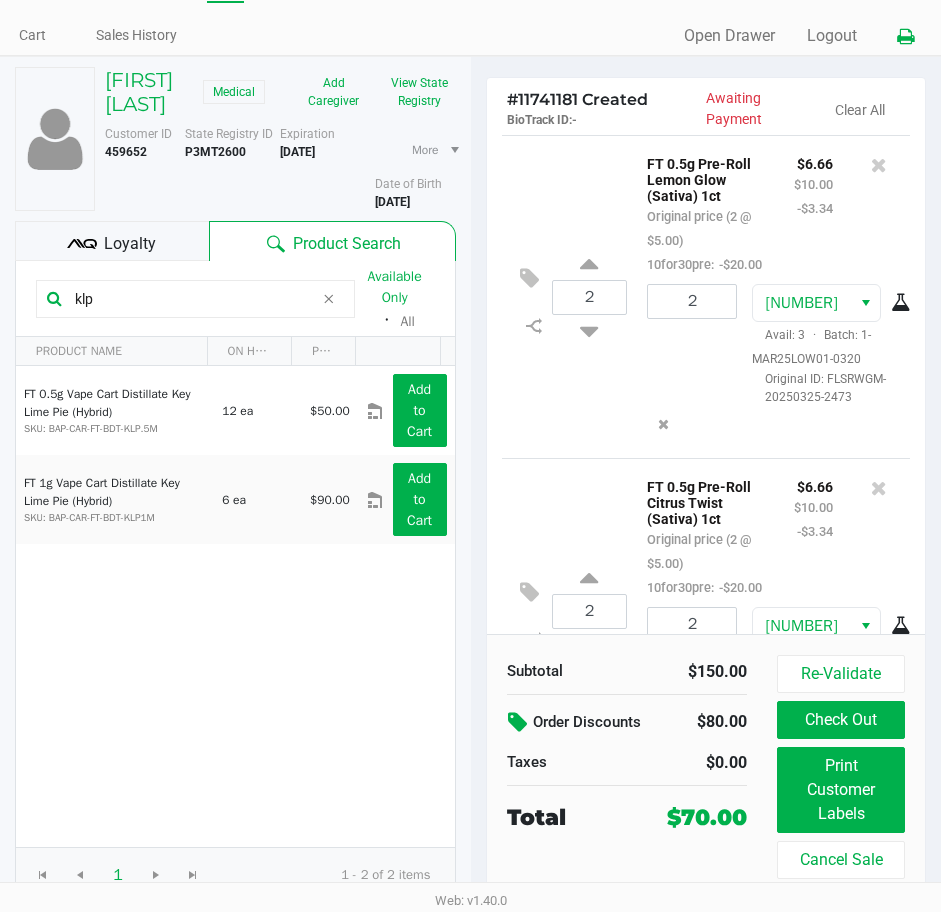 scroll, scrollTop: 71, scrollLeft: 0, axis: vertical 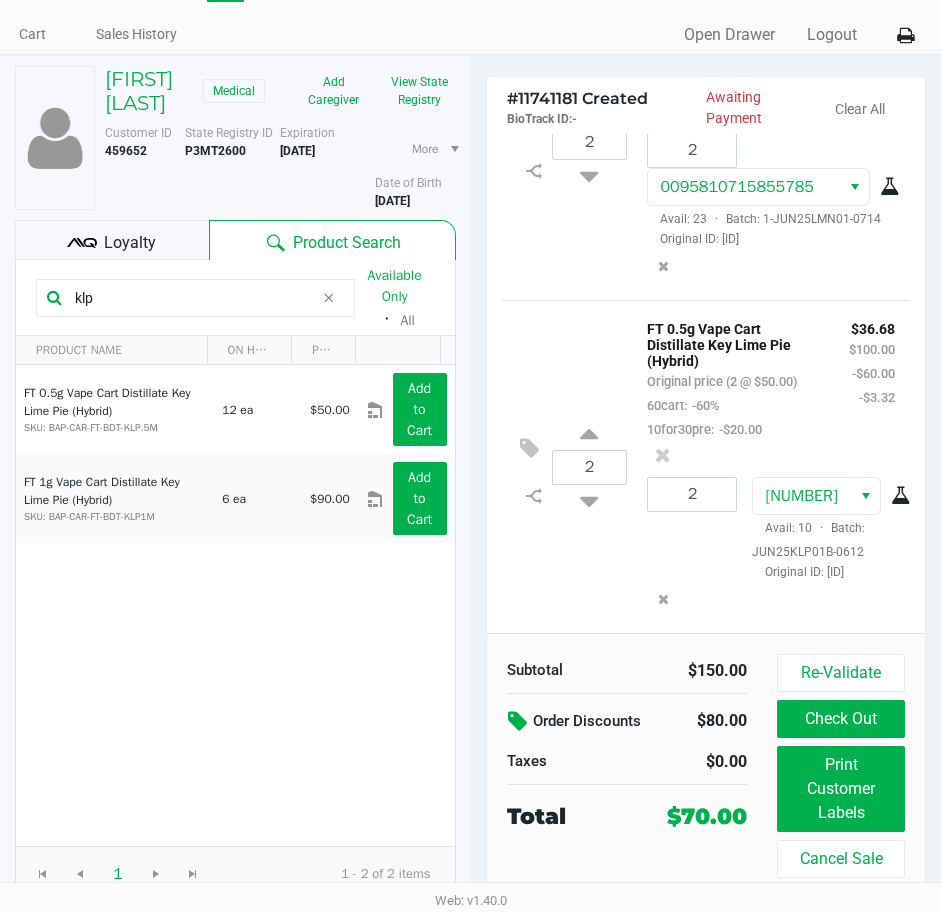 click on "2  FT 0.5g Vape Cart Distillate Key Lime Pie (Hybrid)   Original price (2 @ $50.00)  60cart:  -60%  10for30pre:  -$20.00 $36.68 $100.00 -$60.00 -$3.32 2 [NUMBER]  Avail: 10  ·  Batch: JUN25KLP01B-0612   Original ID: [ID]" 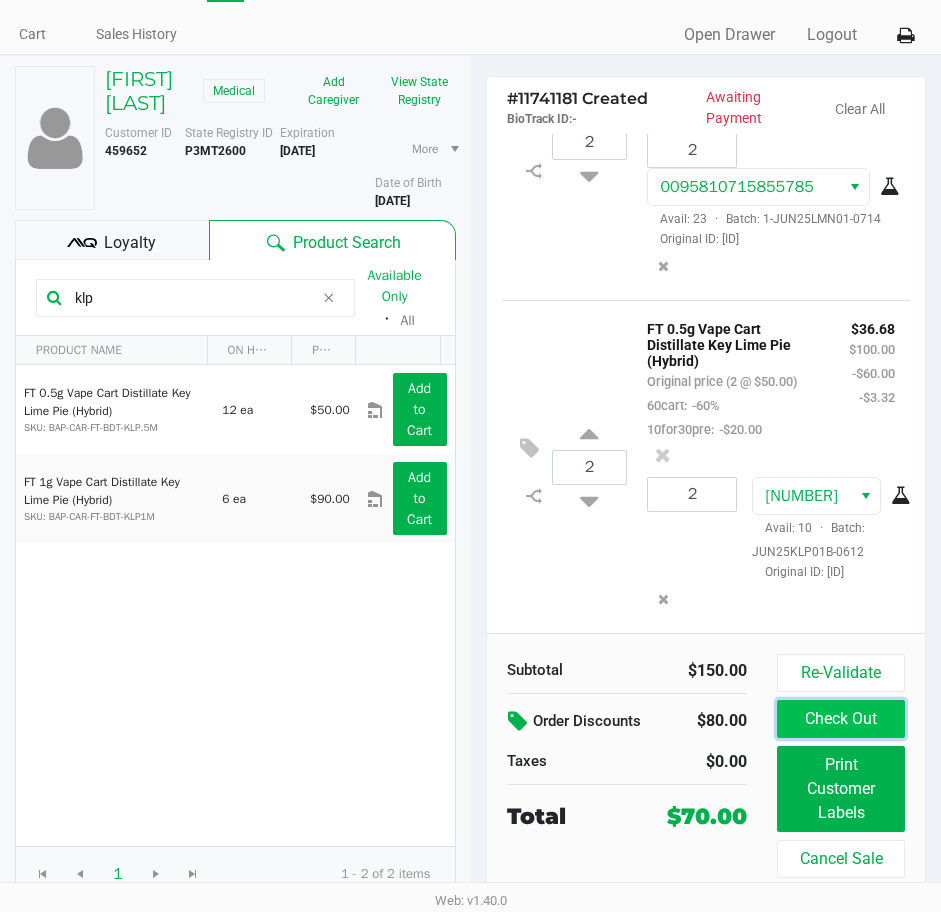 click on "Check Out" 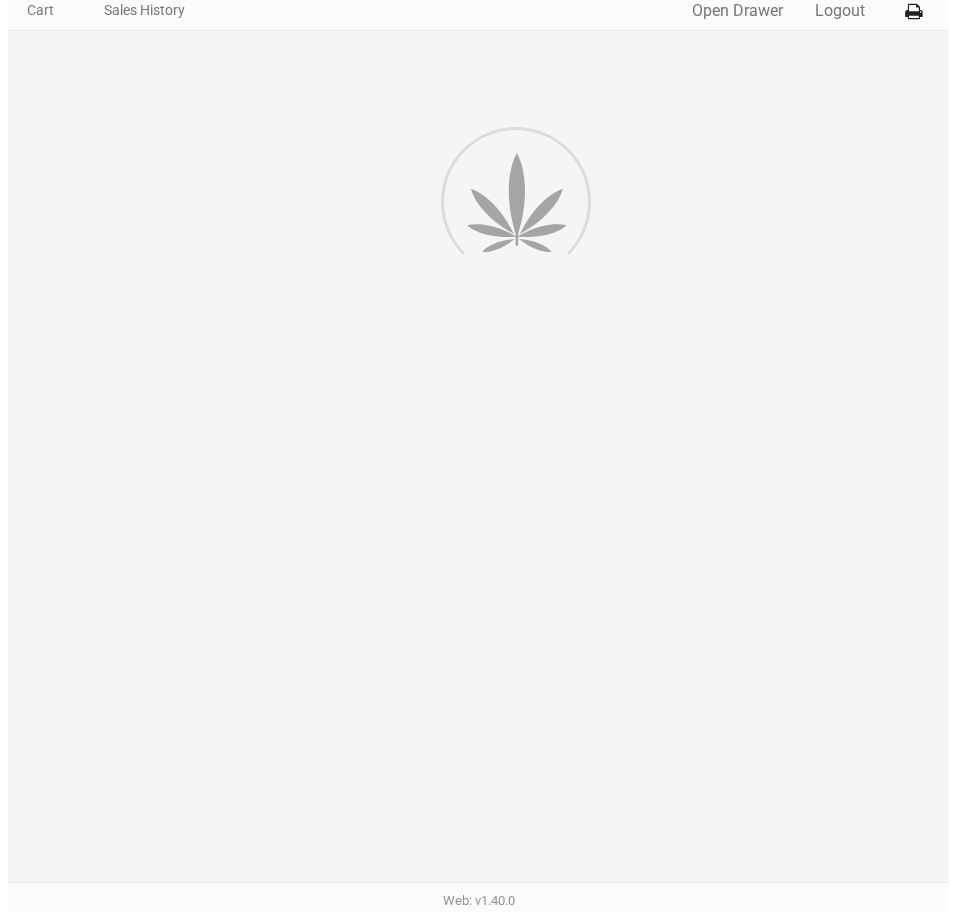scroll, scrollTop: 0, scrollLeft: 0, axis: both 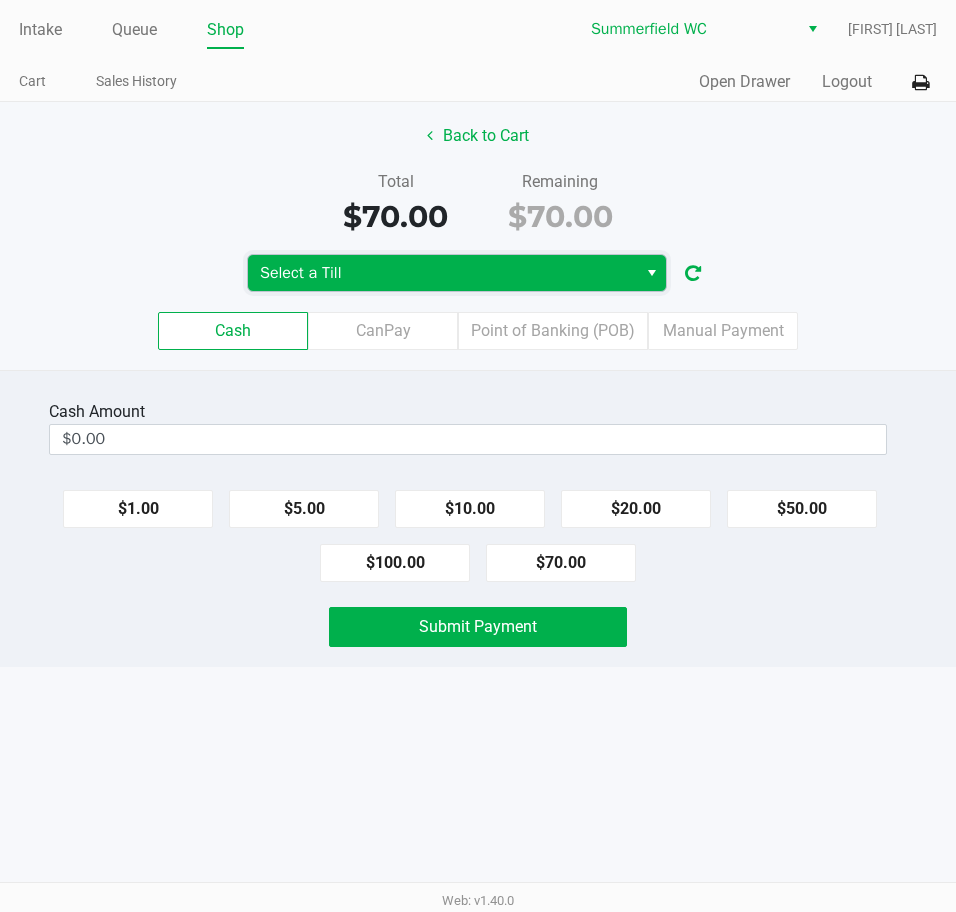 click on "Select a Till" at bounding box center [442, 273] 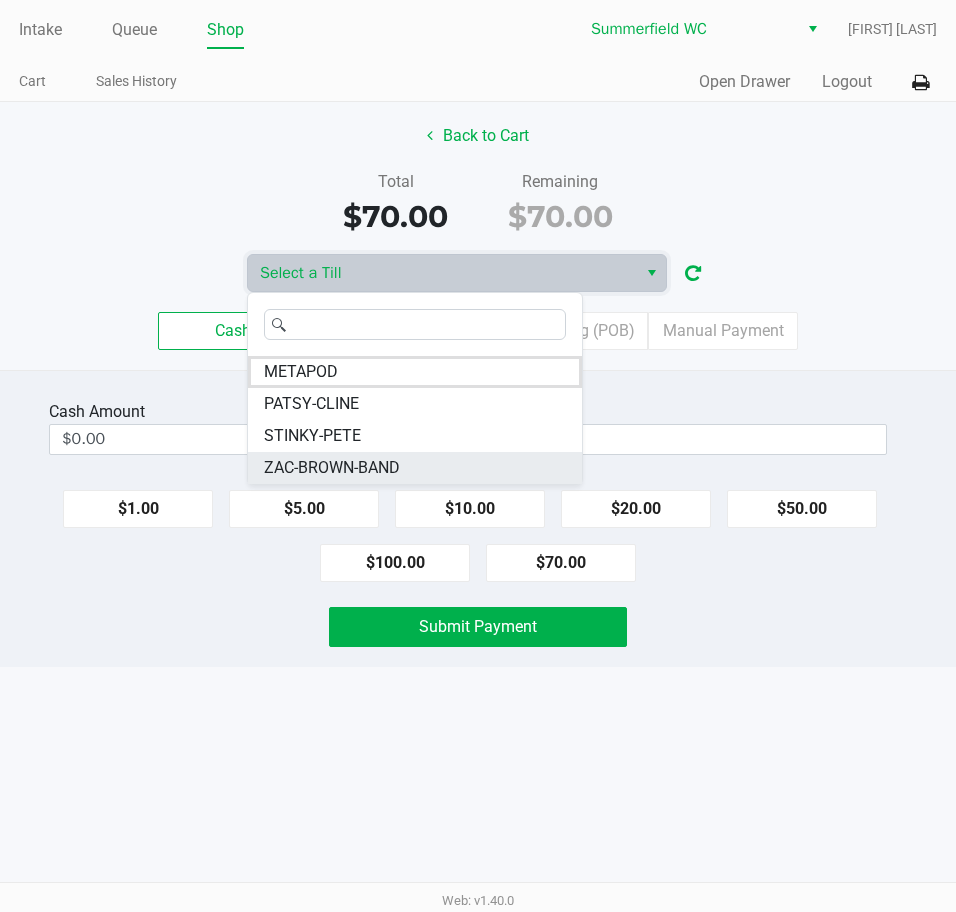 click on "ZAC-BROWN-BAND" at bounding box center (332, 468) 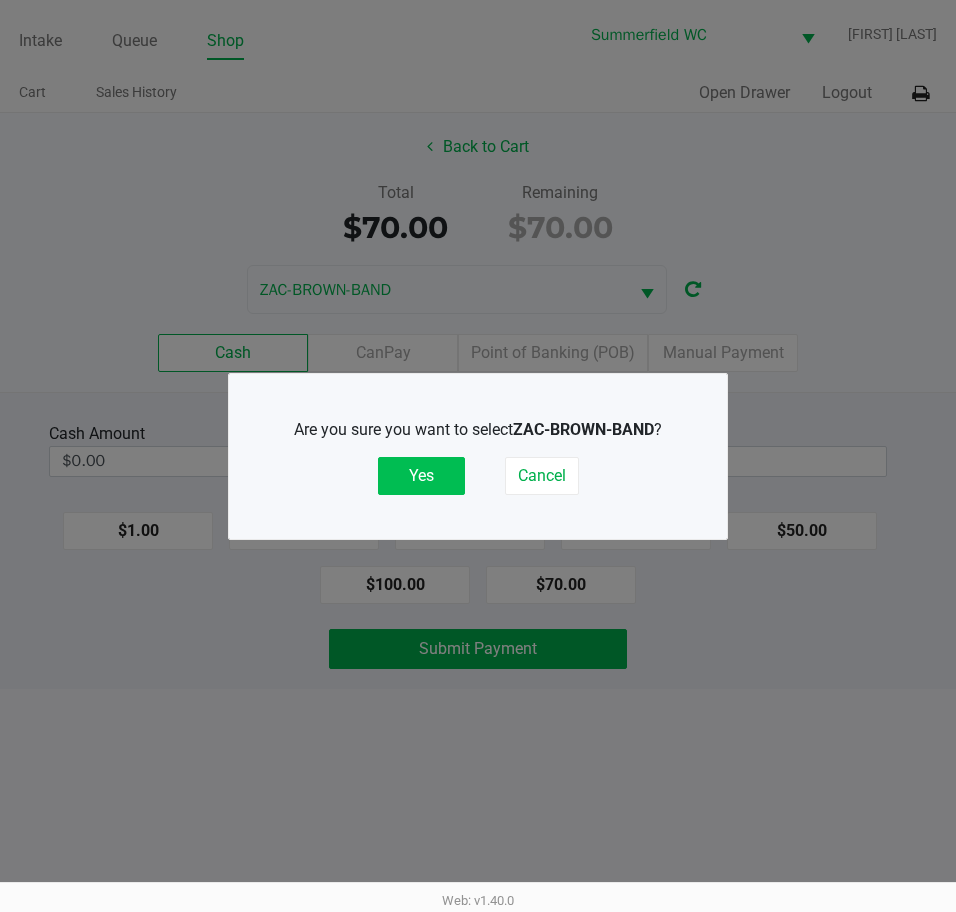 click on "Yes" 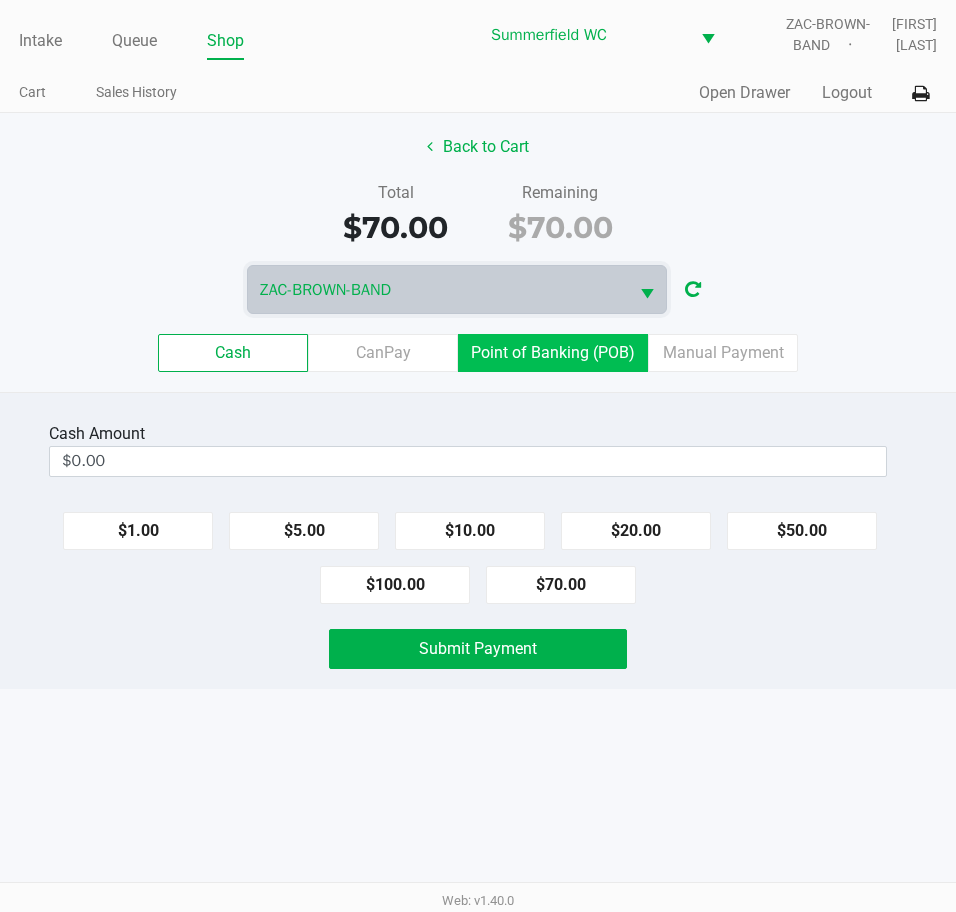 click on "Point of Banking (POB)" 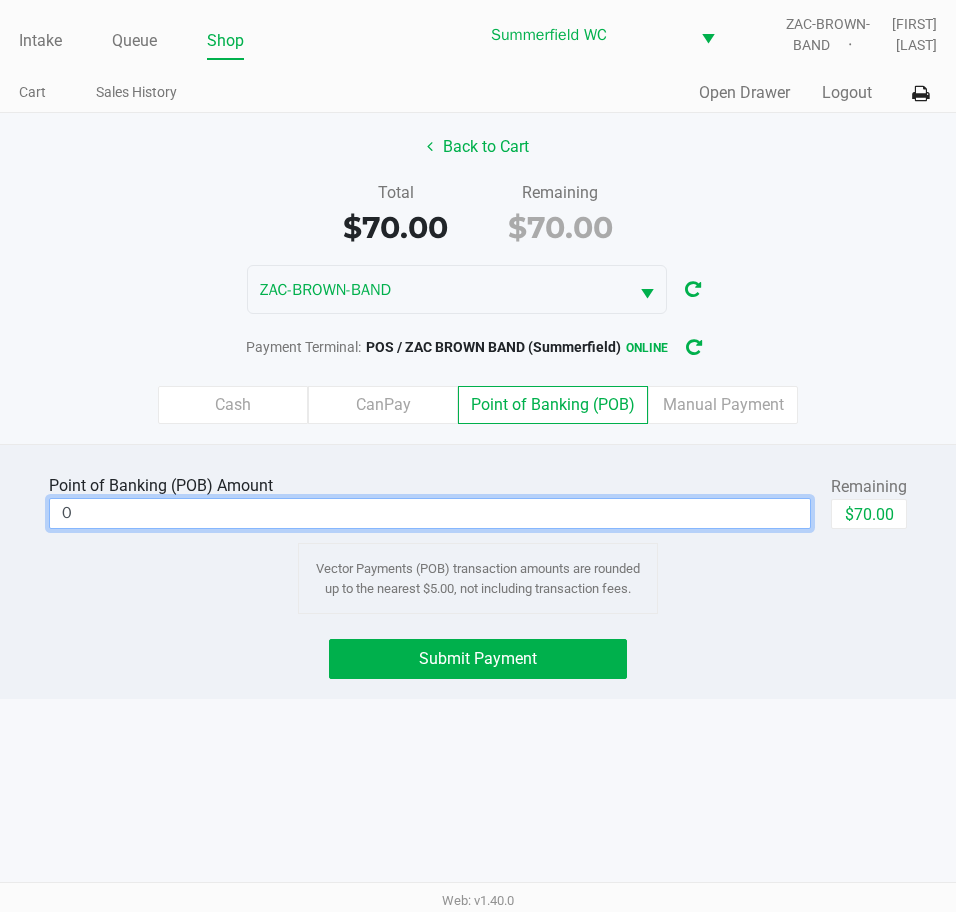 click on "0" at bounding box center [430, 513] 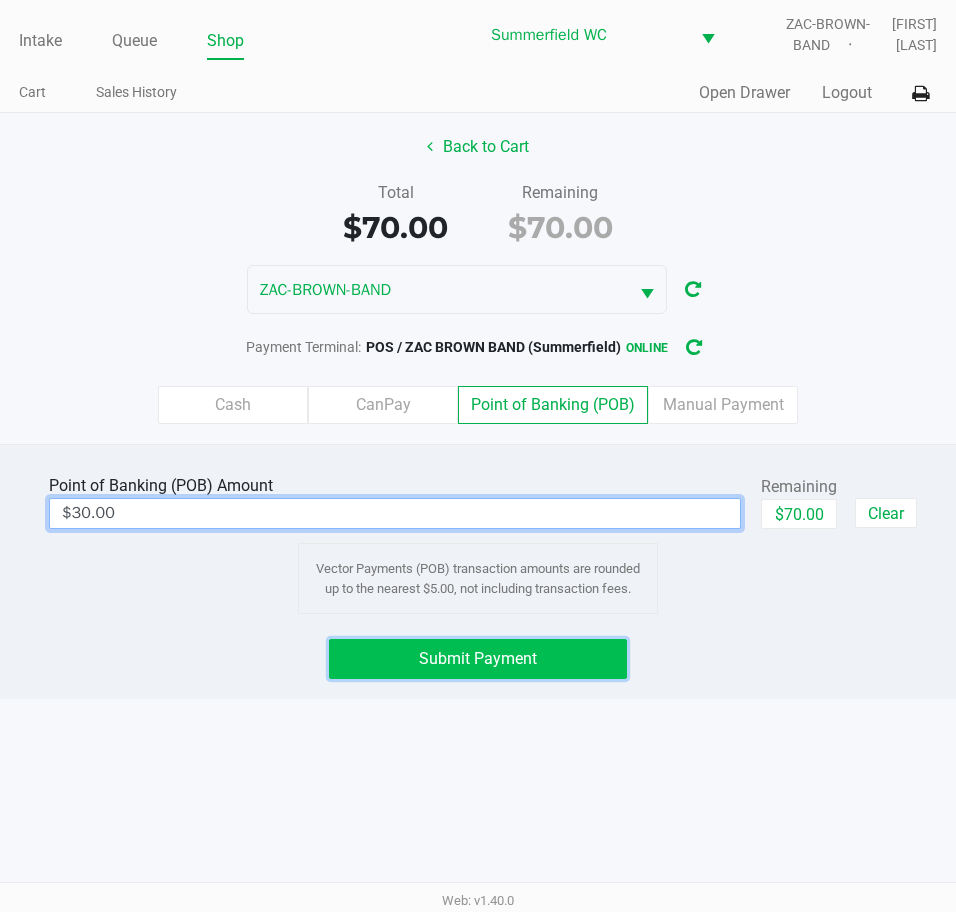 click on "Submit Payment" 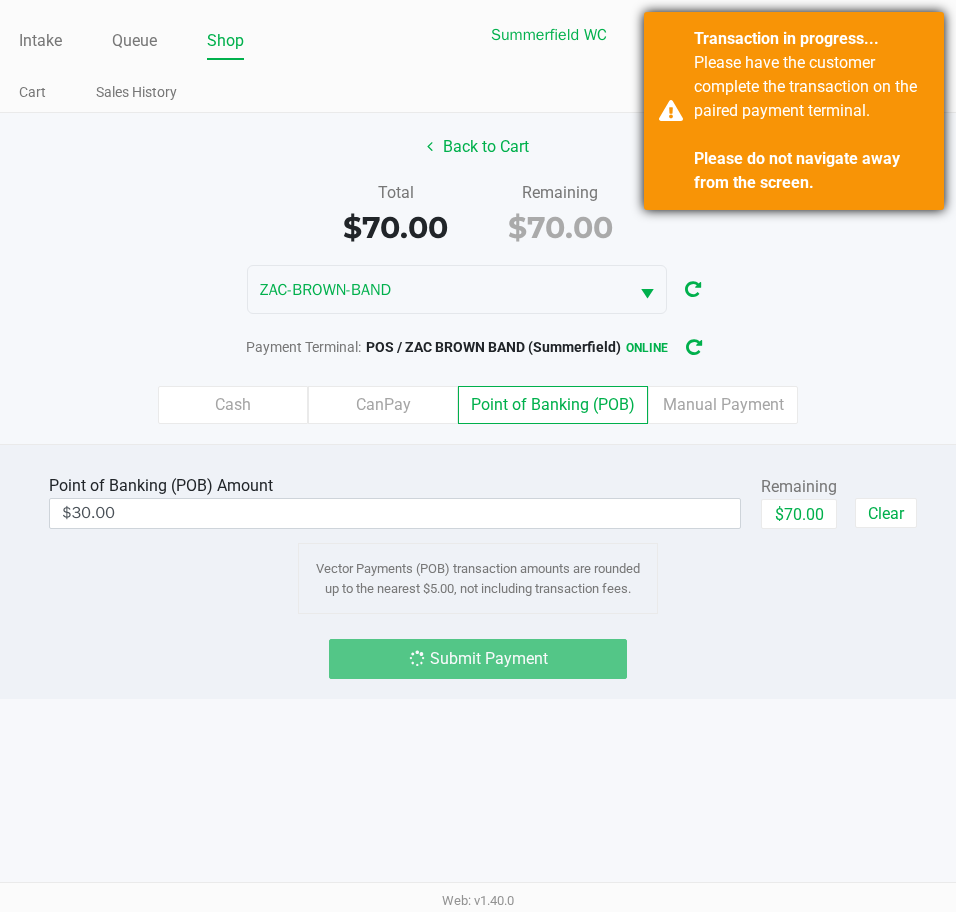 click on "Please have the customer complete the transaction on the paired payment terminal. Please do not navigate away from the screen." at bounding box center [811, 123] 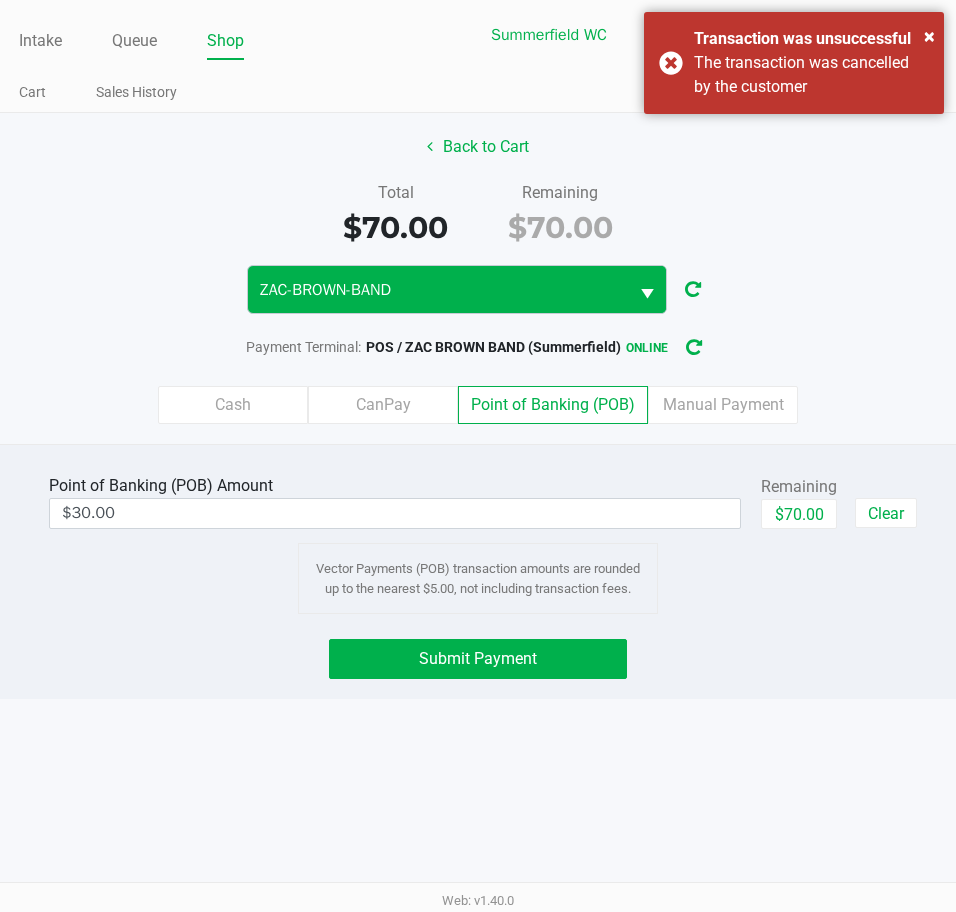 click at bounding box center (647, 294) 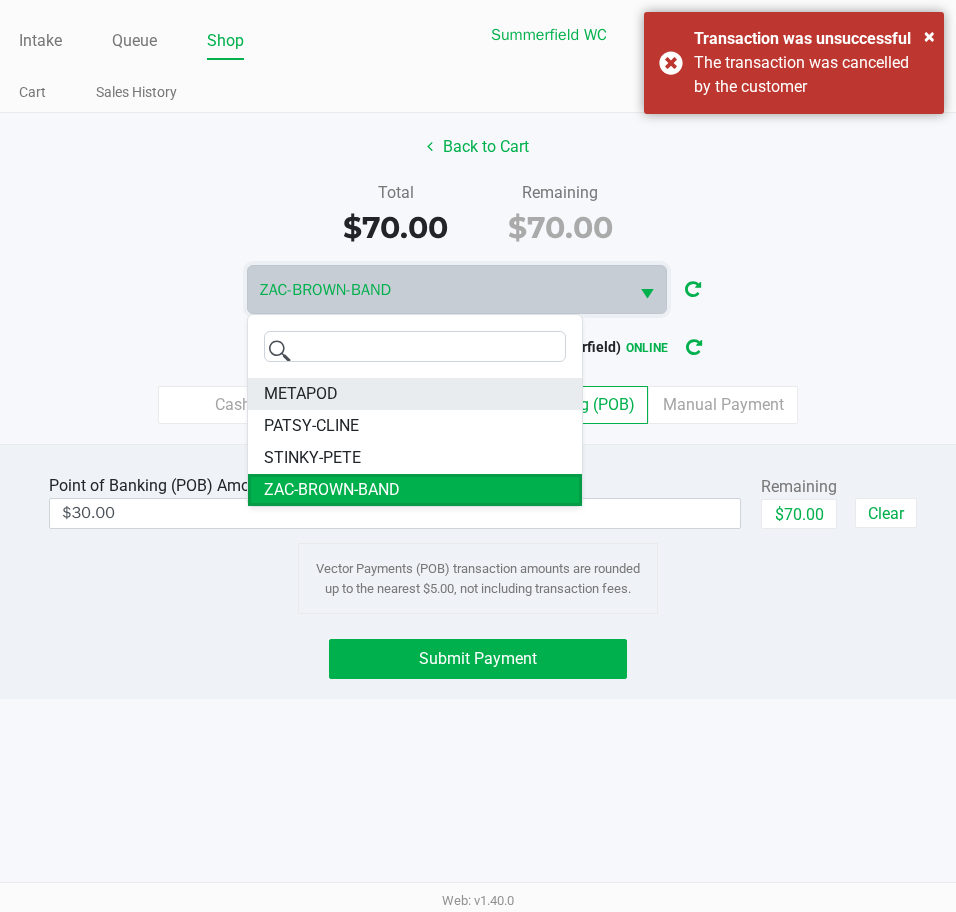 click on "METAPOD" at bounding box center [301, 394] 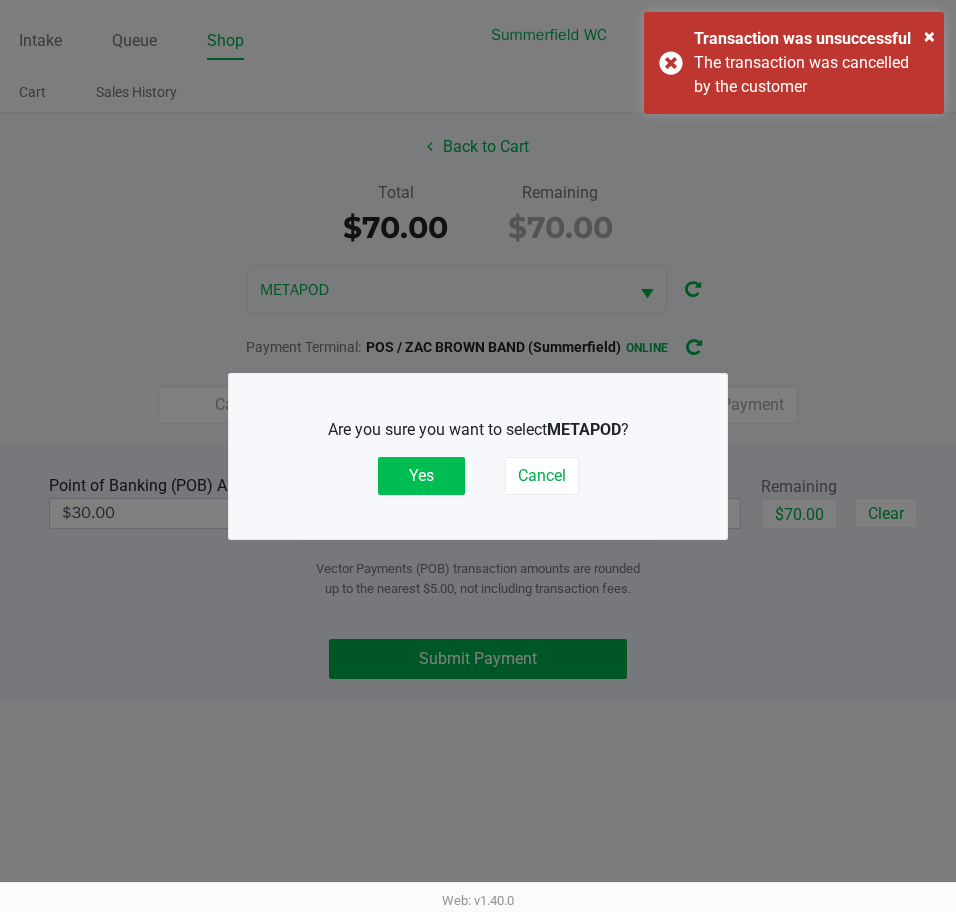 click on "Yes" 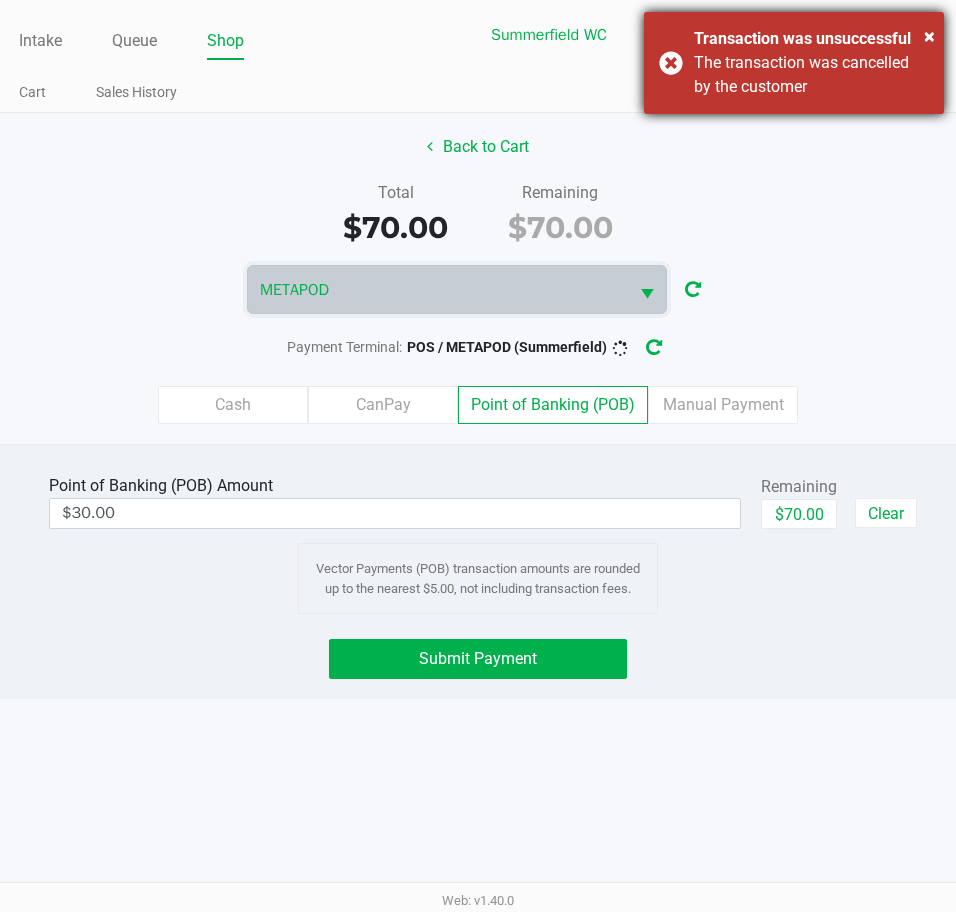 click on "Transaction was unsuccessful" at bounding box center [811, 39] 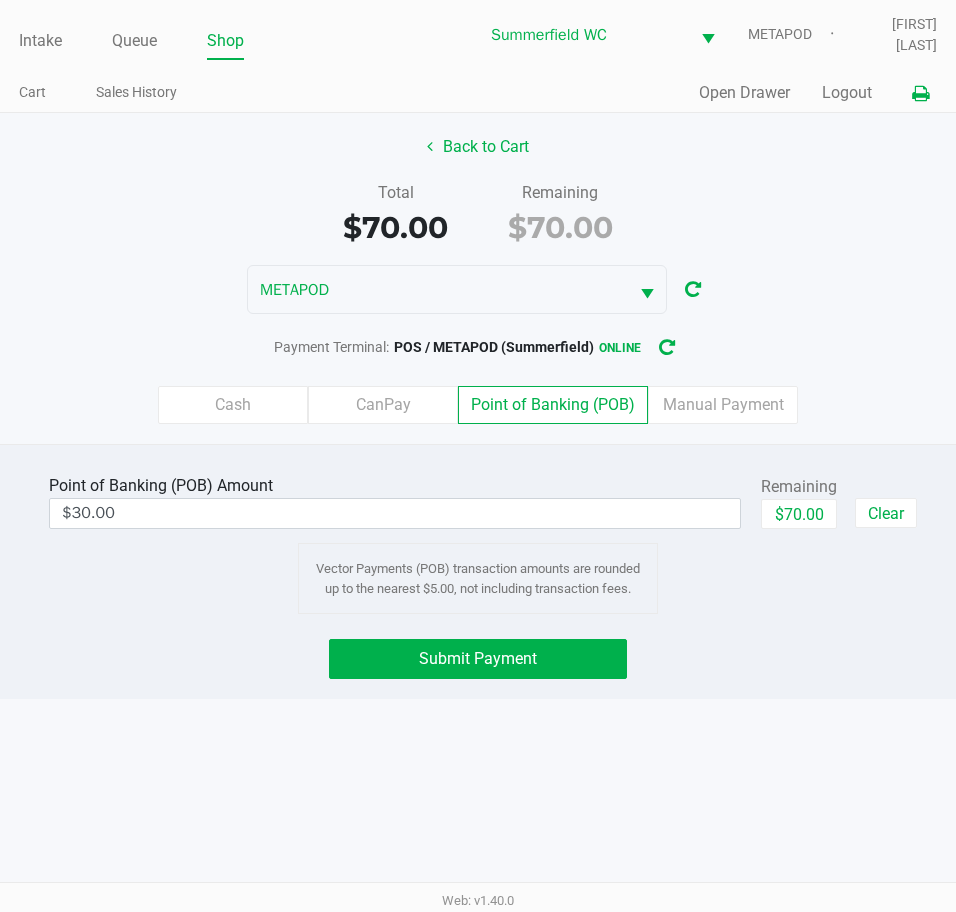 click 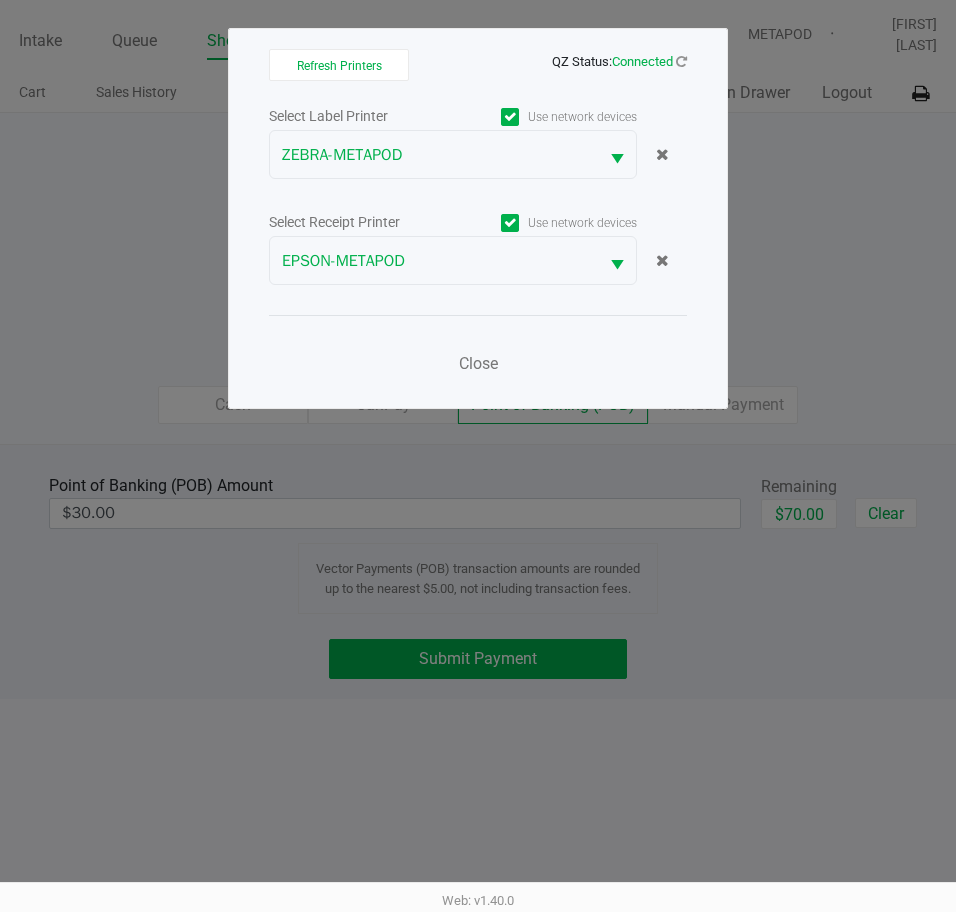 click on "Refresh Printers   QZ Status:   Connected   Select Label Printer   Use network devices  ZEBRA-METAPOD  Select Receipt Printer   Use network devices  EPSON-METAPOD  Close" 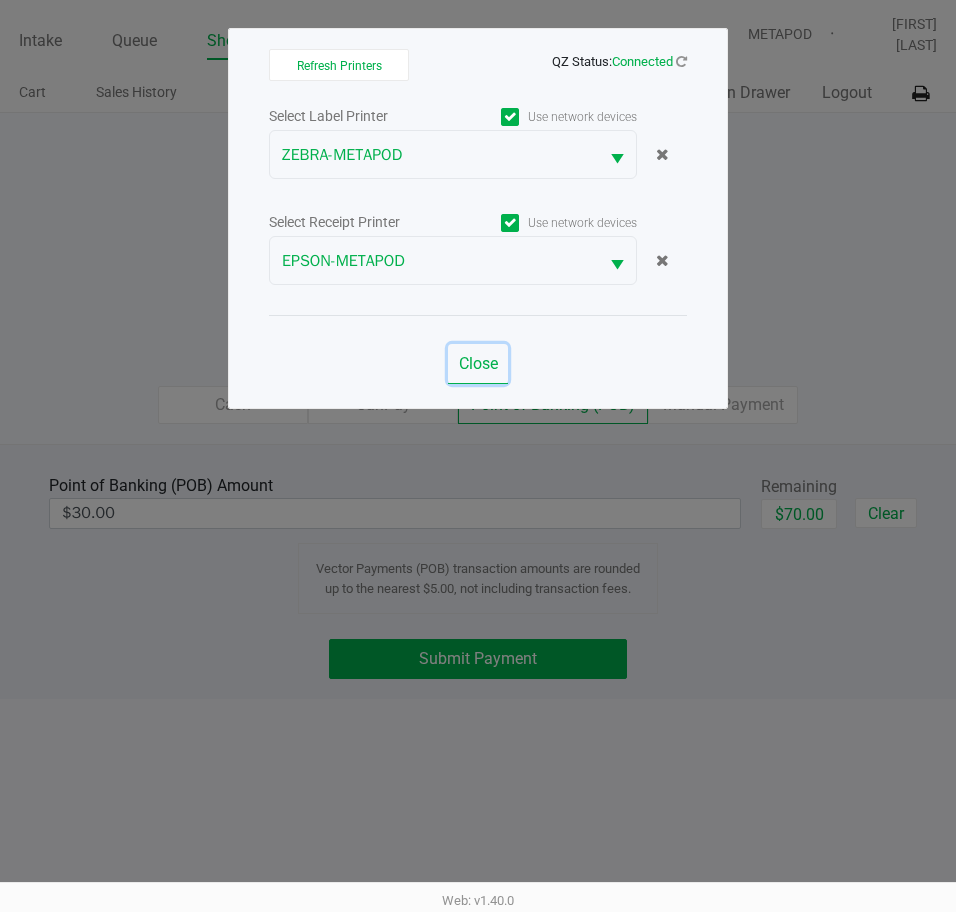 click on "Close" 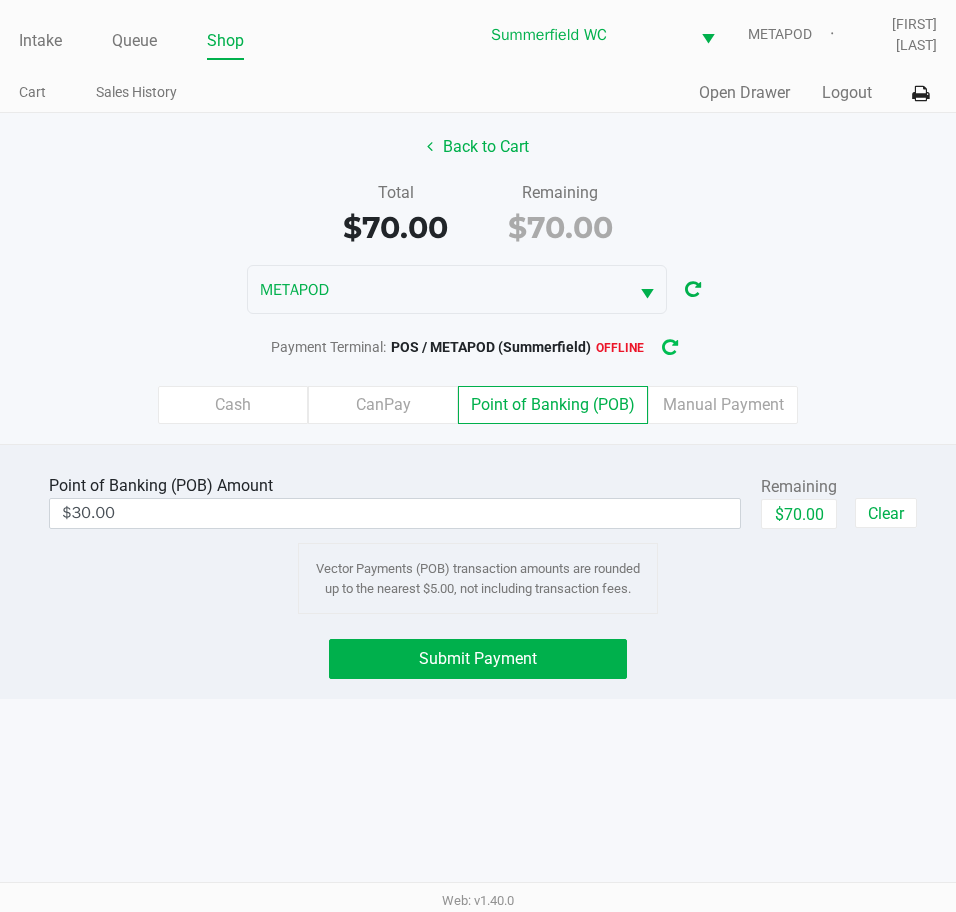 click 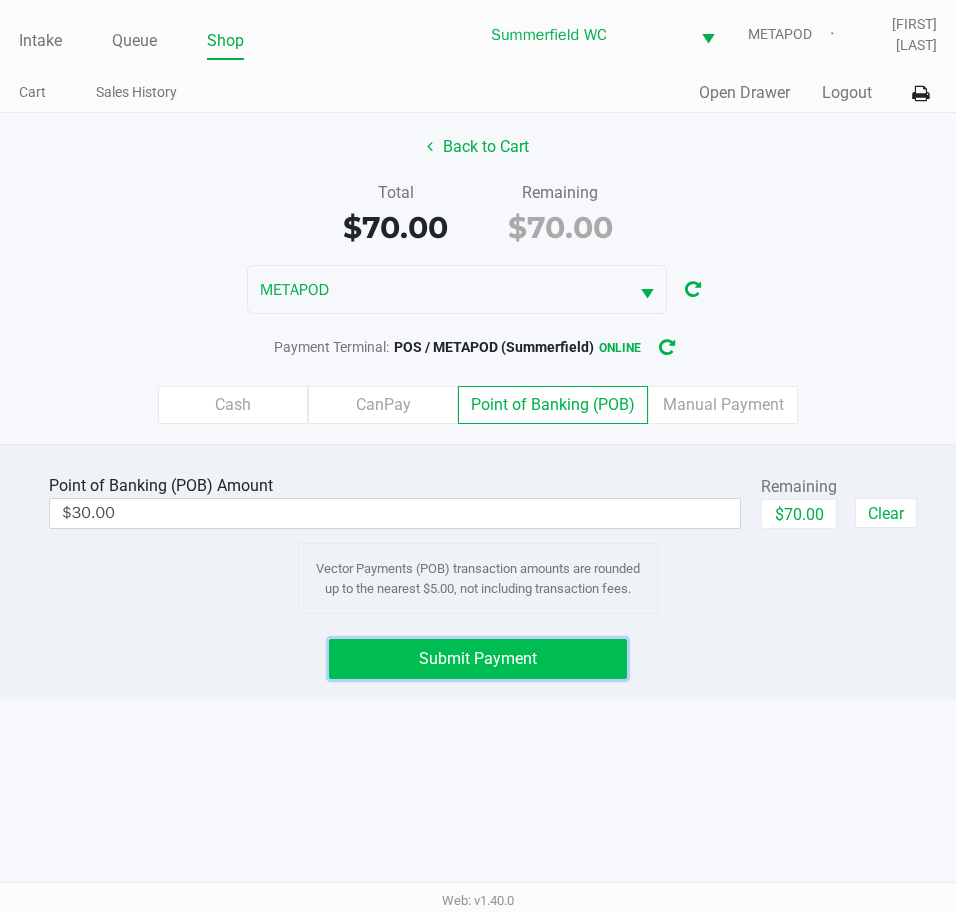 click on "Submit Payment" 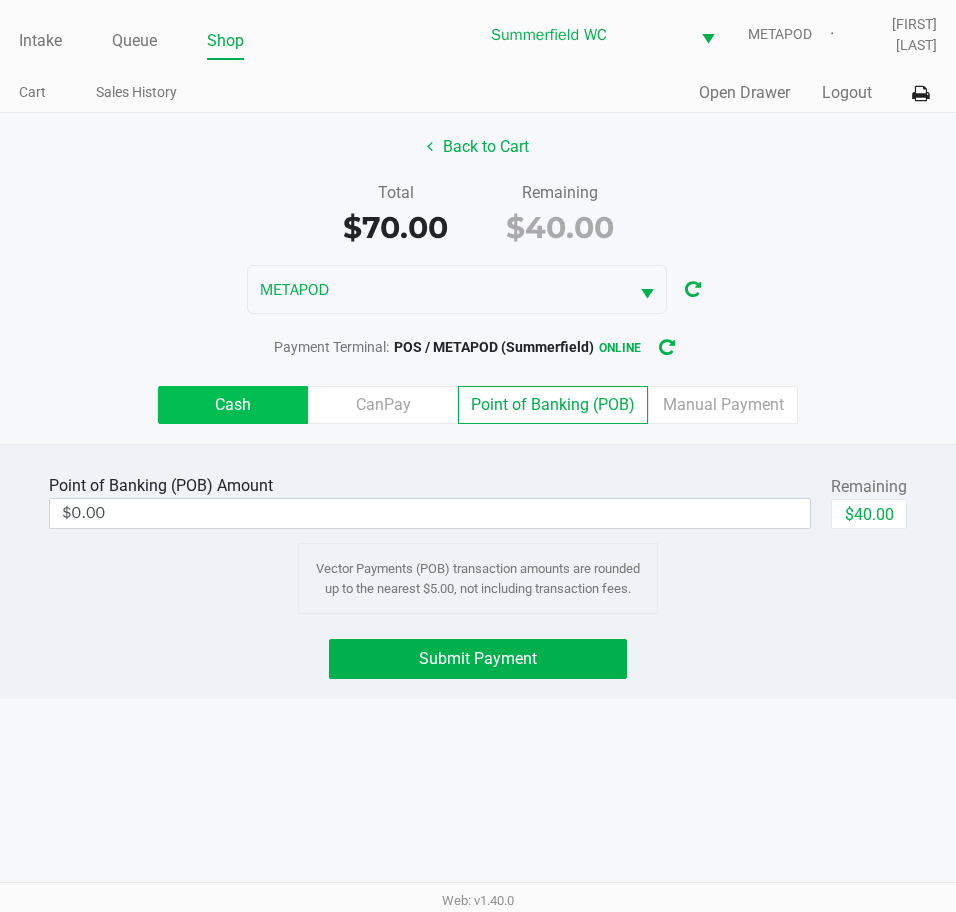 click on "Cash" 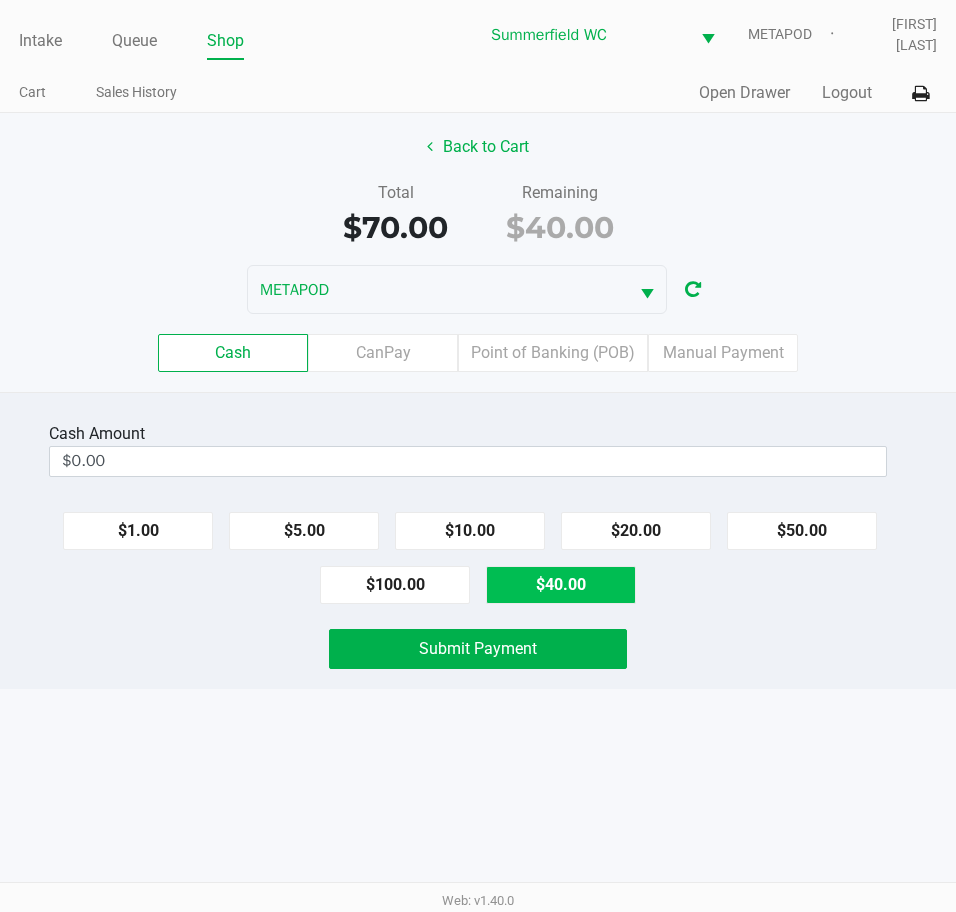 click on "$40.00" 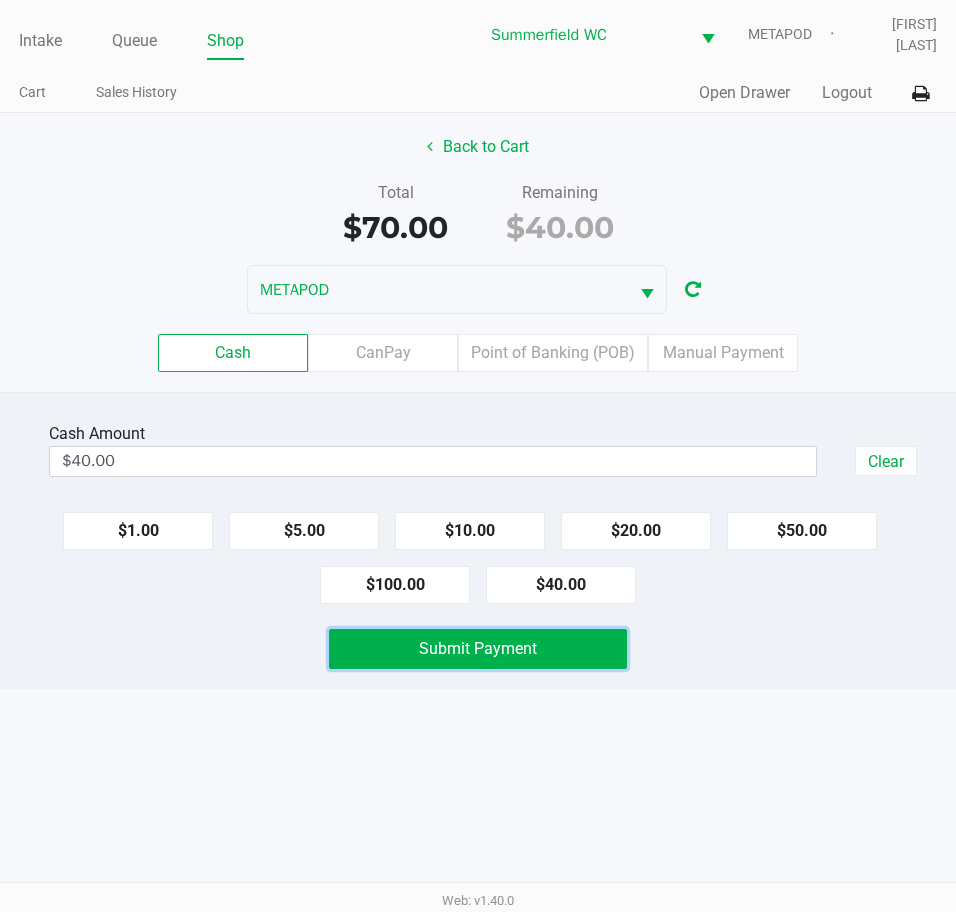 click on "Submit Payment" 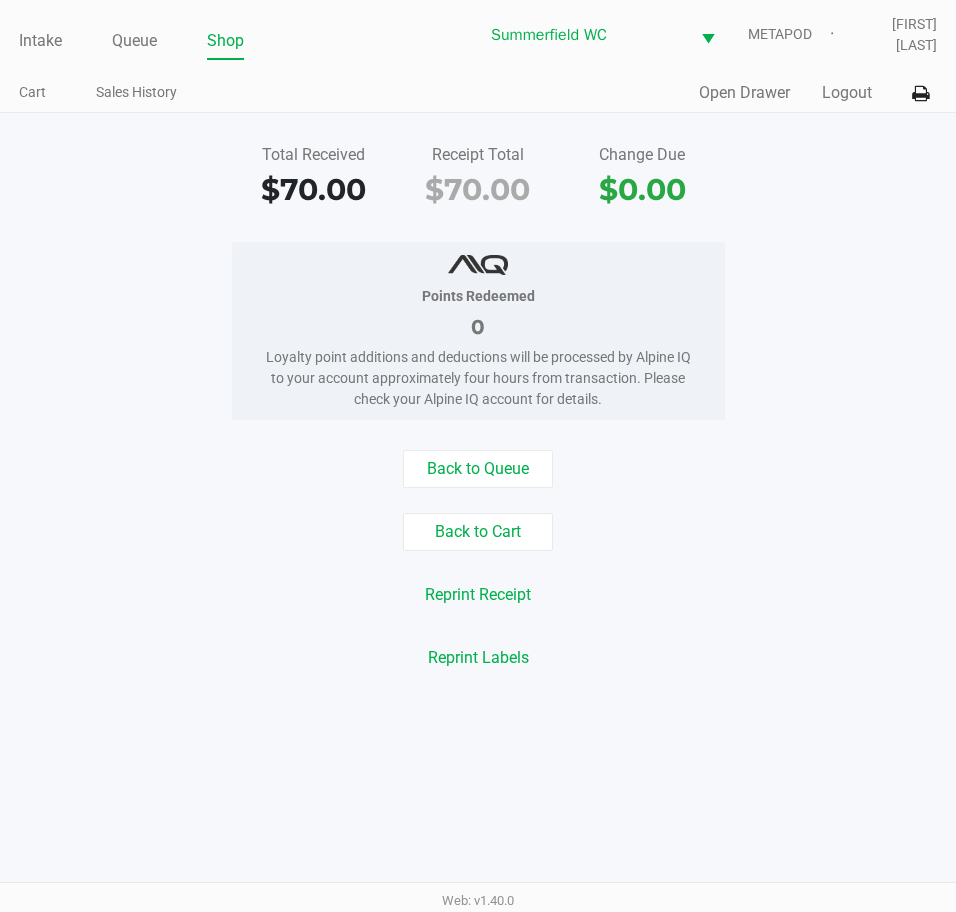 click on "Points Redeemed   0   Loyalty point additions and deductions will be processed by Alpine IQ to your account approximately four hours from transaction. Please check your Alpine IQ account for details." 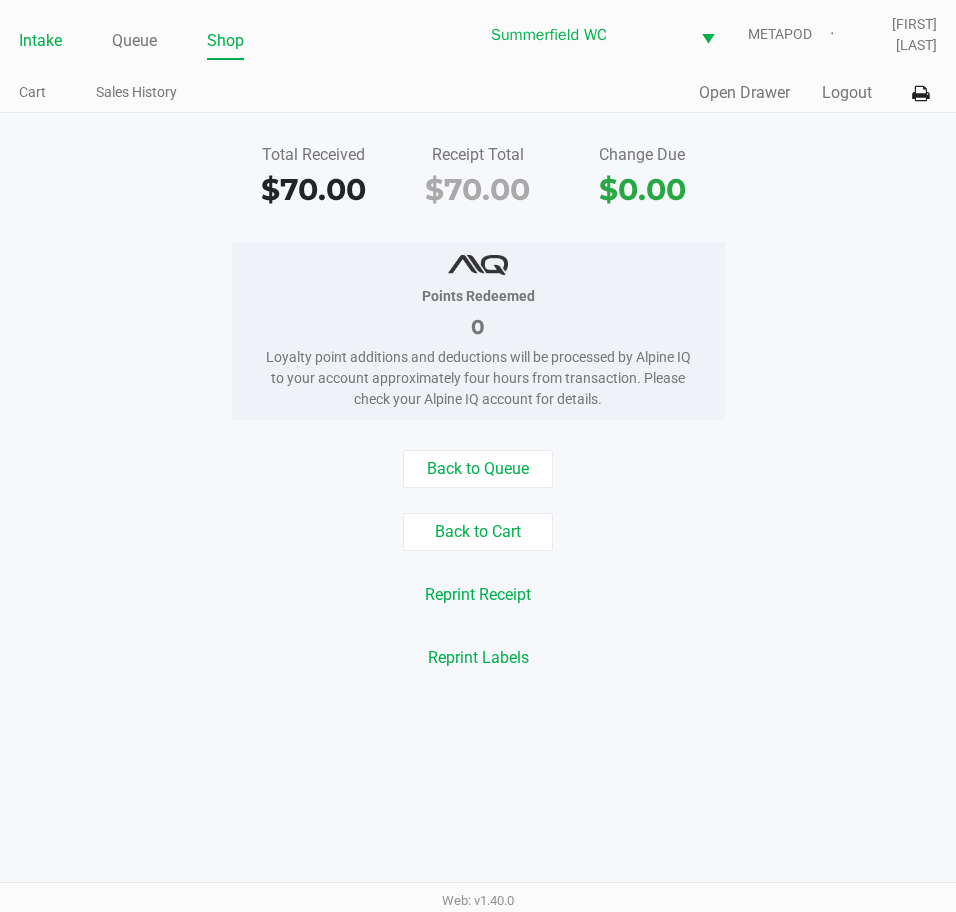 drag, startPoint x: 48, startPoint y: 27, endPoint x: 46, endPoint y: 39, distance: 12.165525 